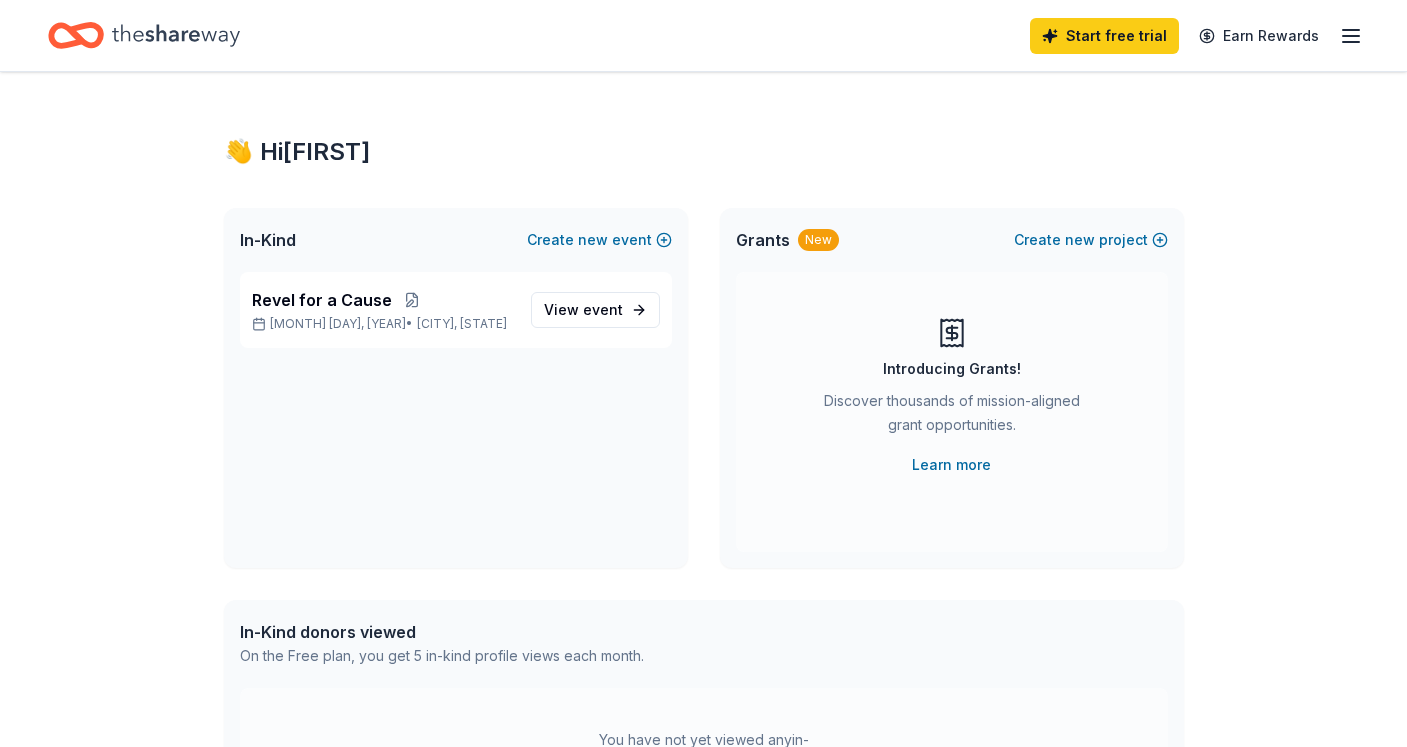 scroll, scrollTop: 0, scrollLeft: 0, axis: both 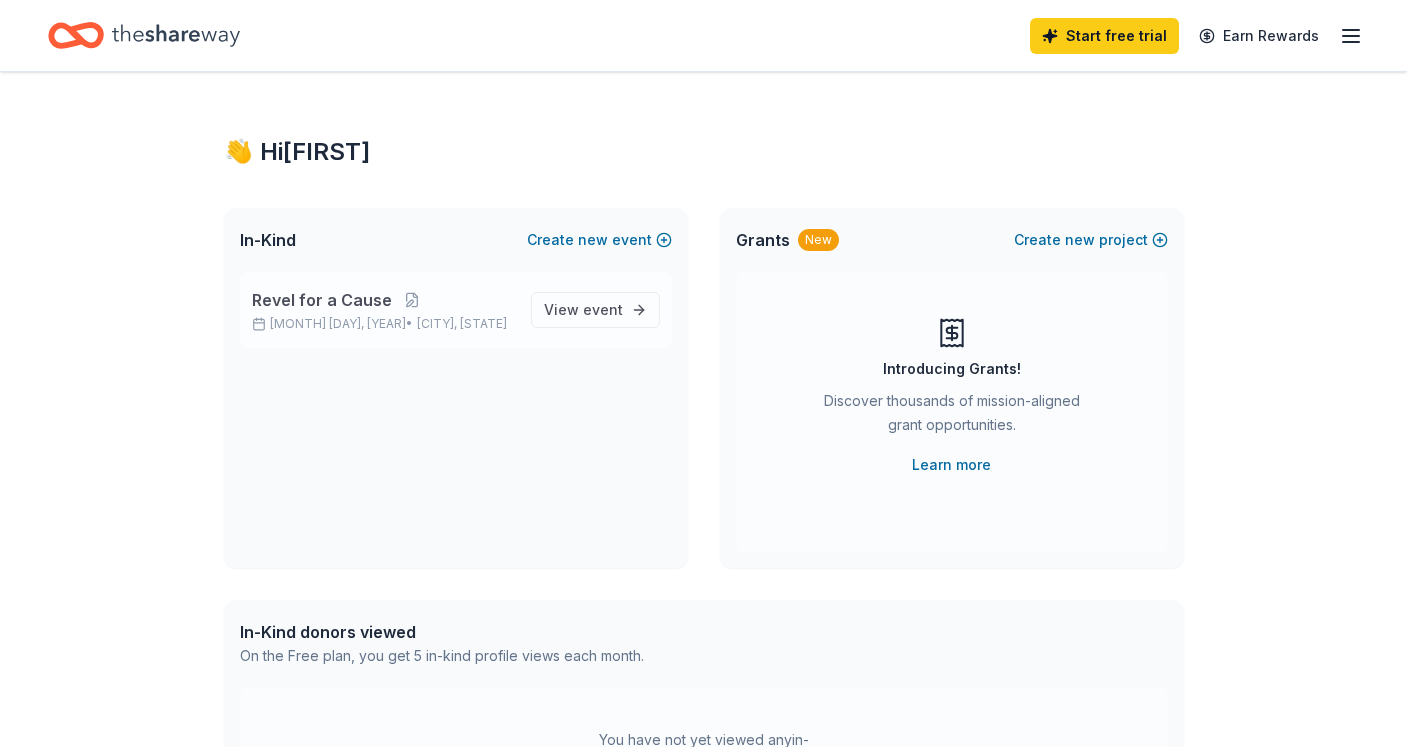 click on "[MONTH] [DAY], [YEAR]  •  [CITY], [STATE]" at bounding box center [383, 324] 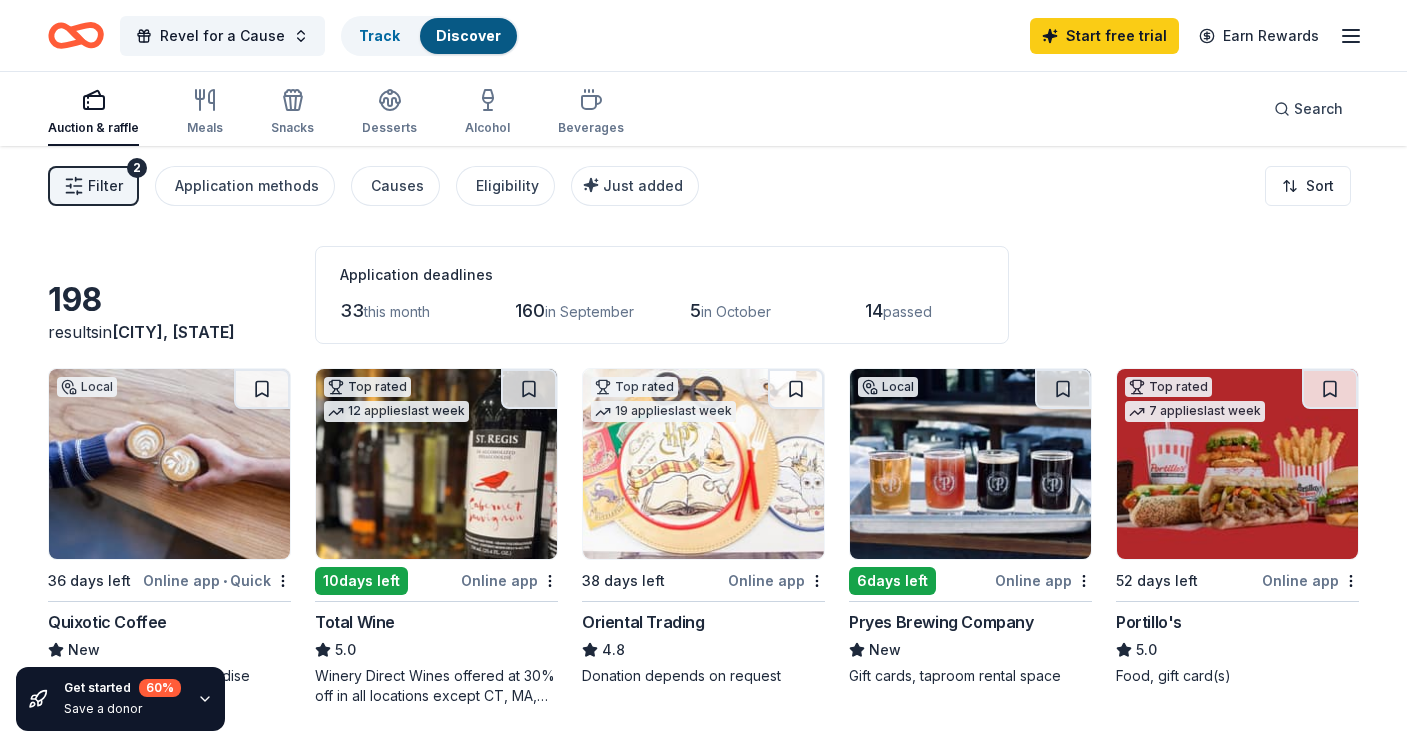 click at bounding box center (436, 464) 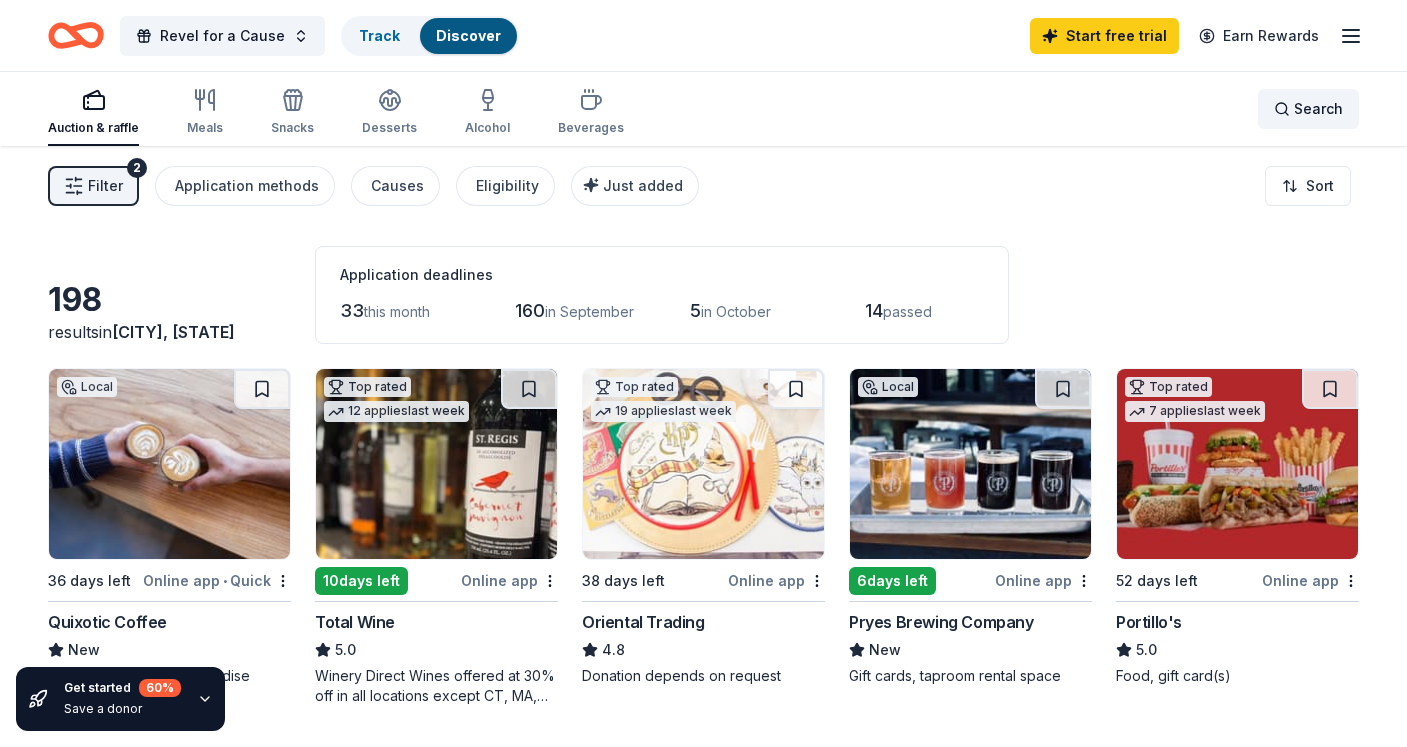 click on "Search" at bounding box center [1318, 109] 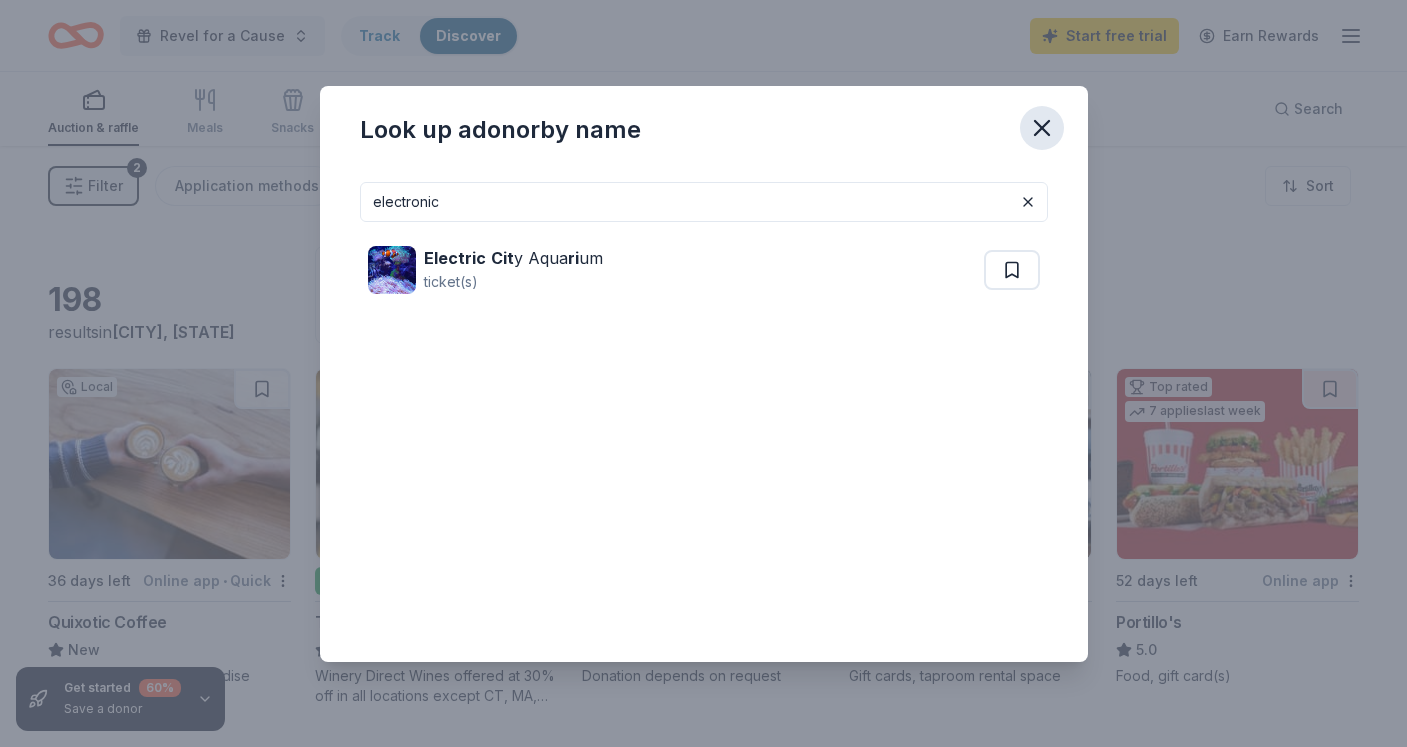 type on "electronic" 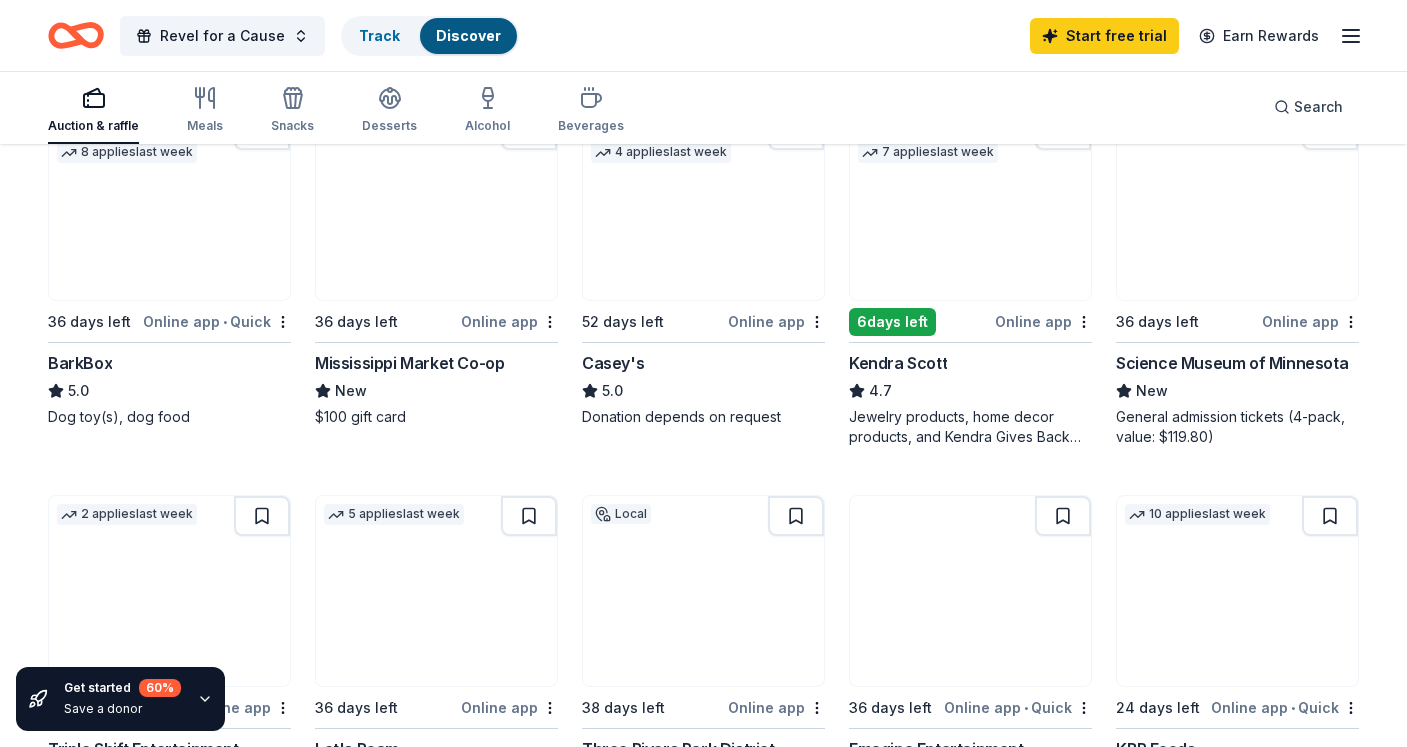 scroll, scrollTop: 643, scrollLeft: 0, axis: vertical 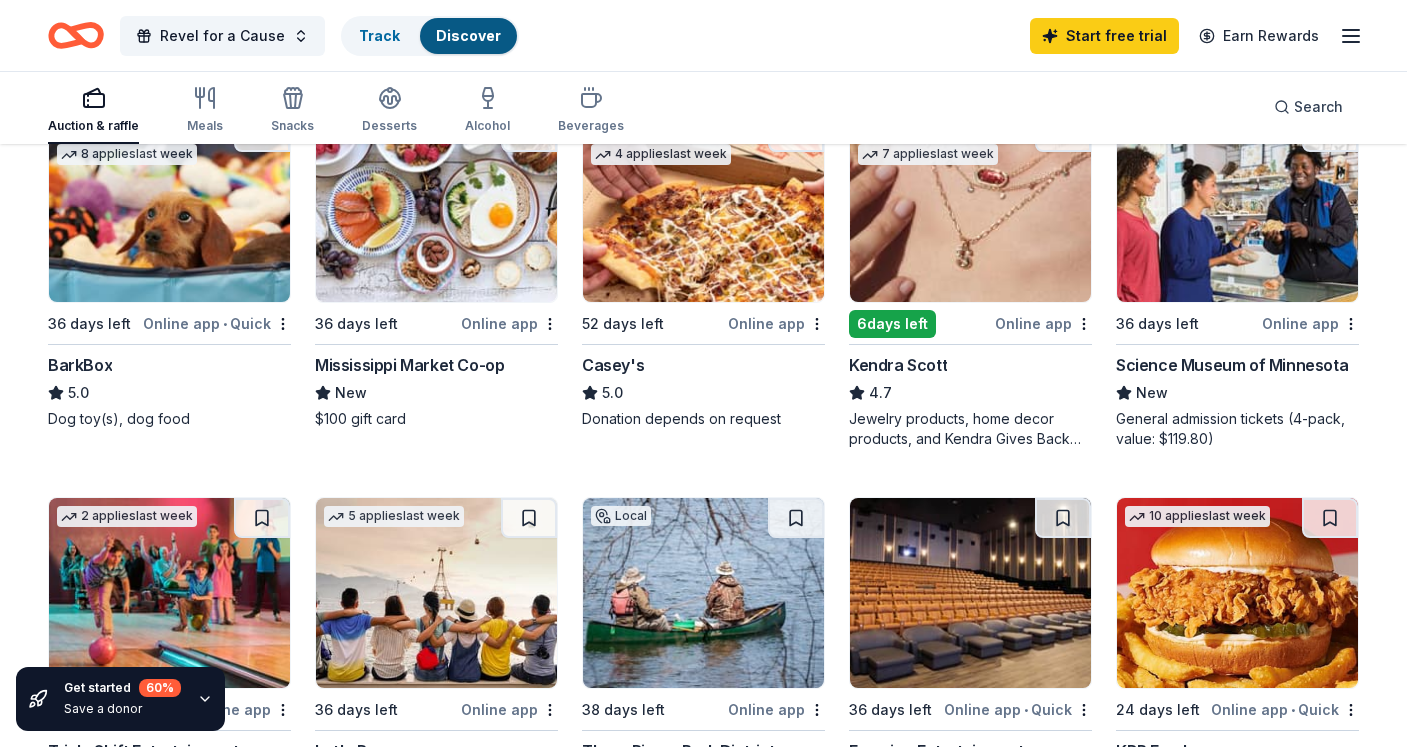 click on "Science Museum of Minnesota" at bounding box center [1232, 365] 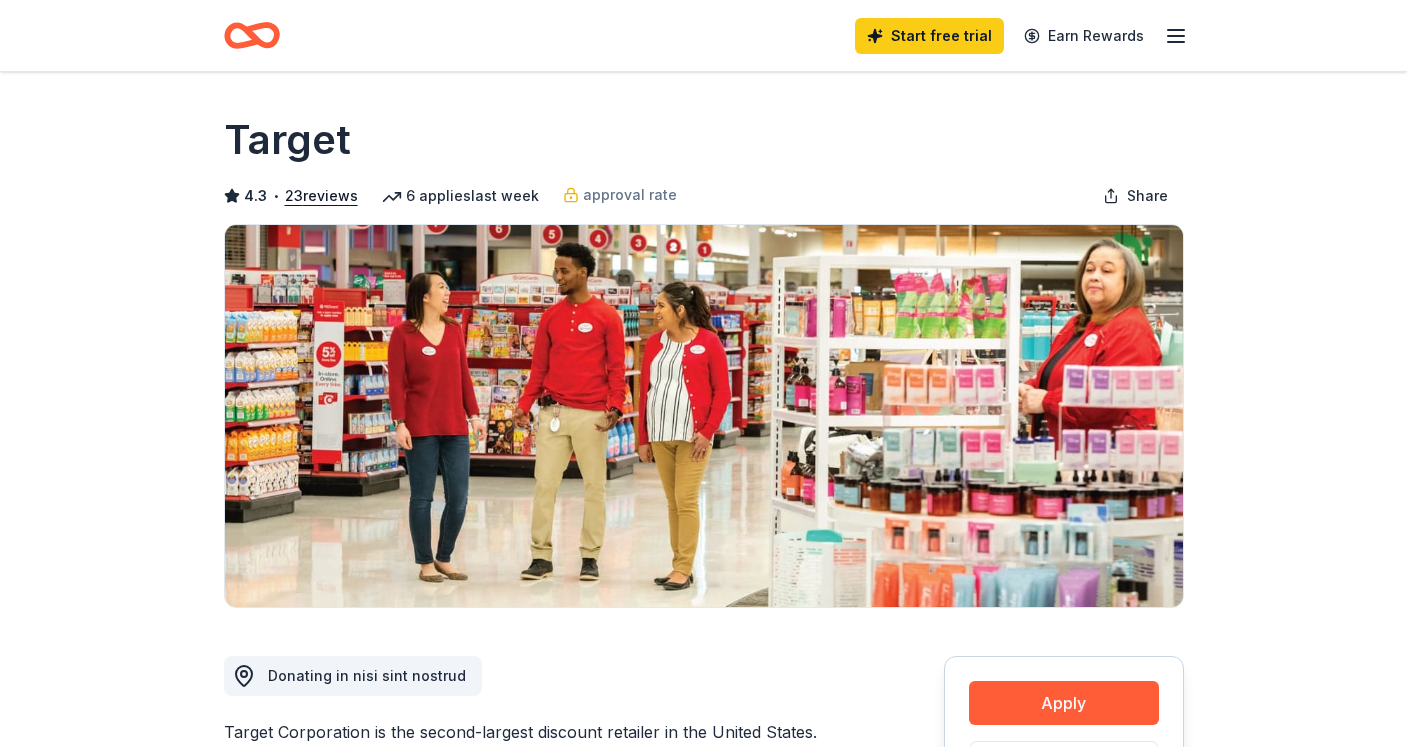 scroll, scrollTop: 2274, scrollLeft: 0, axis: vertical 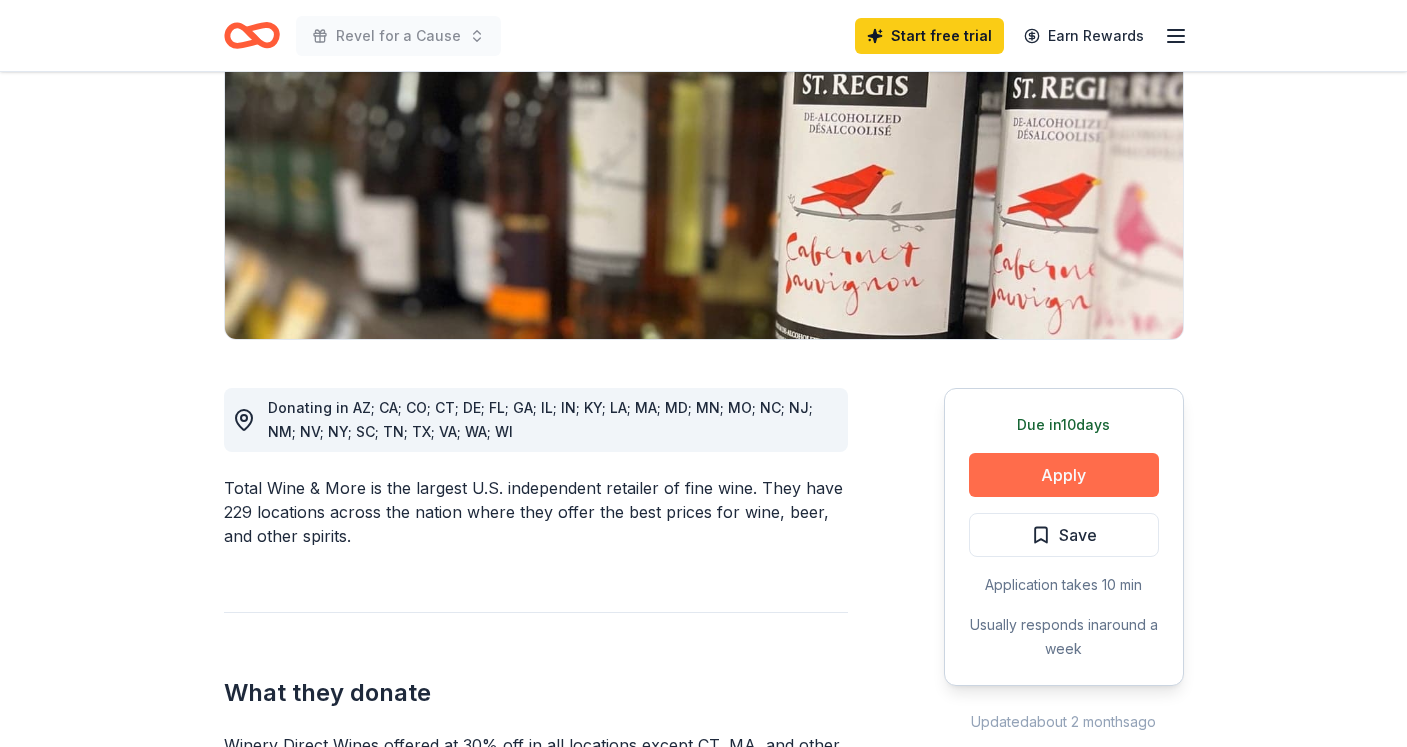 click on "Apply" at bounding box center (1064, 475) 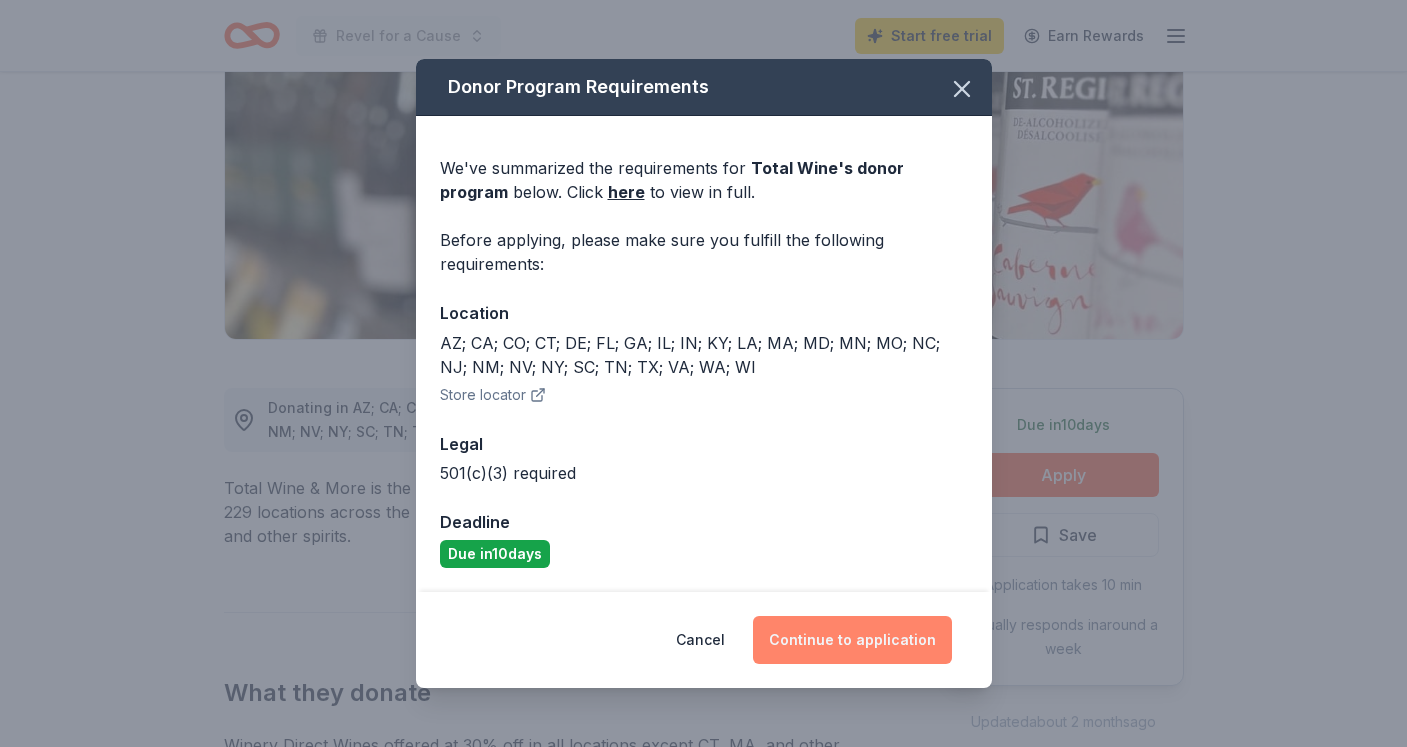 click on "Continue to application" at bounding box center [852, 640] 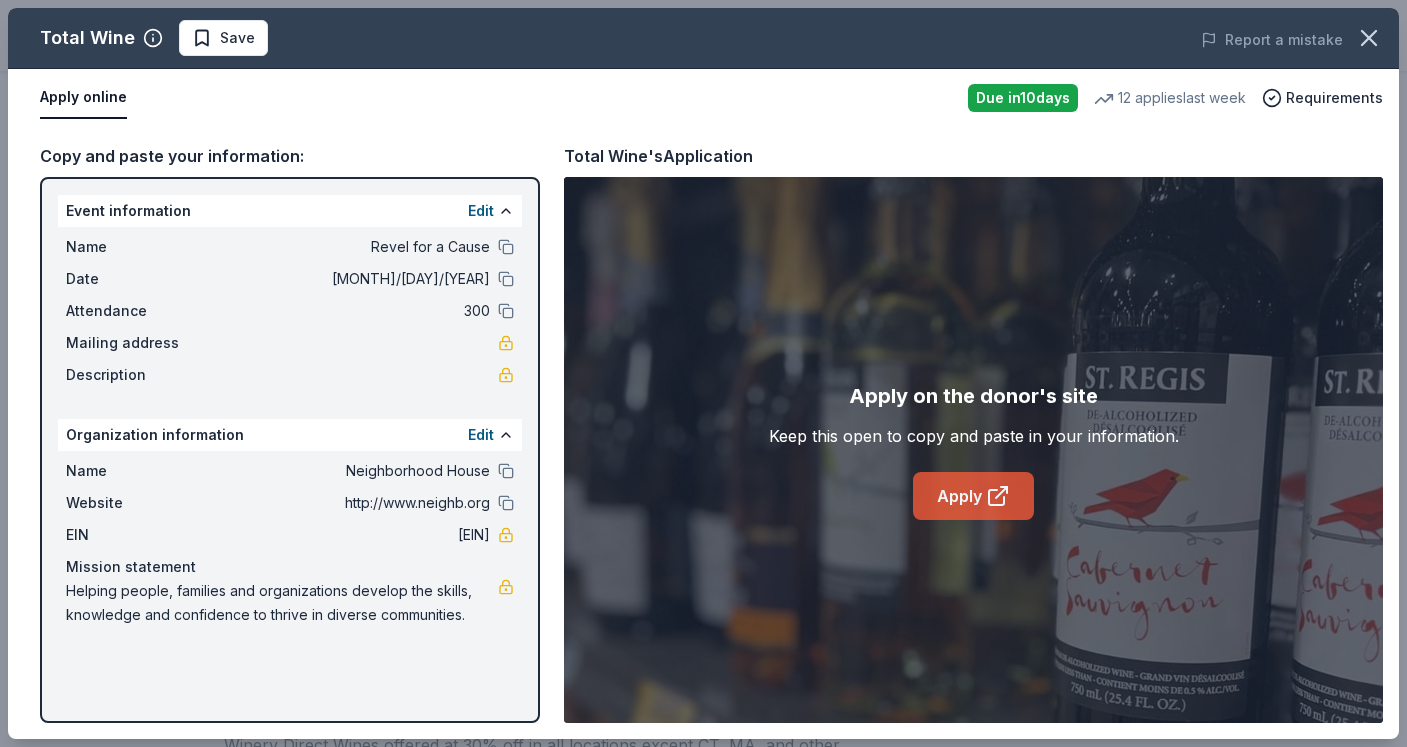 click on "Apply" at bounding box center (973, 496) 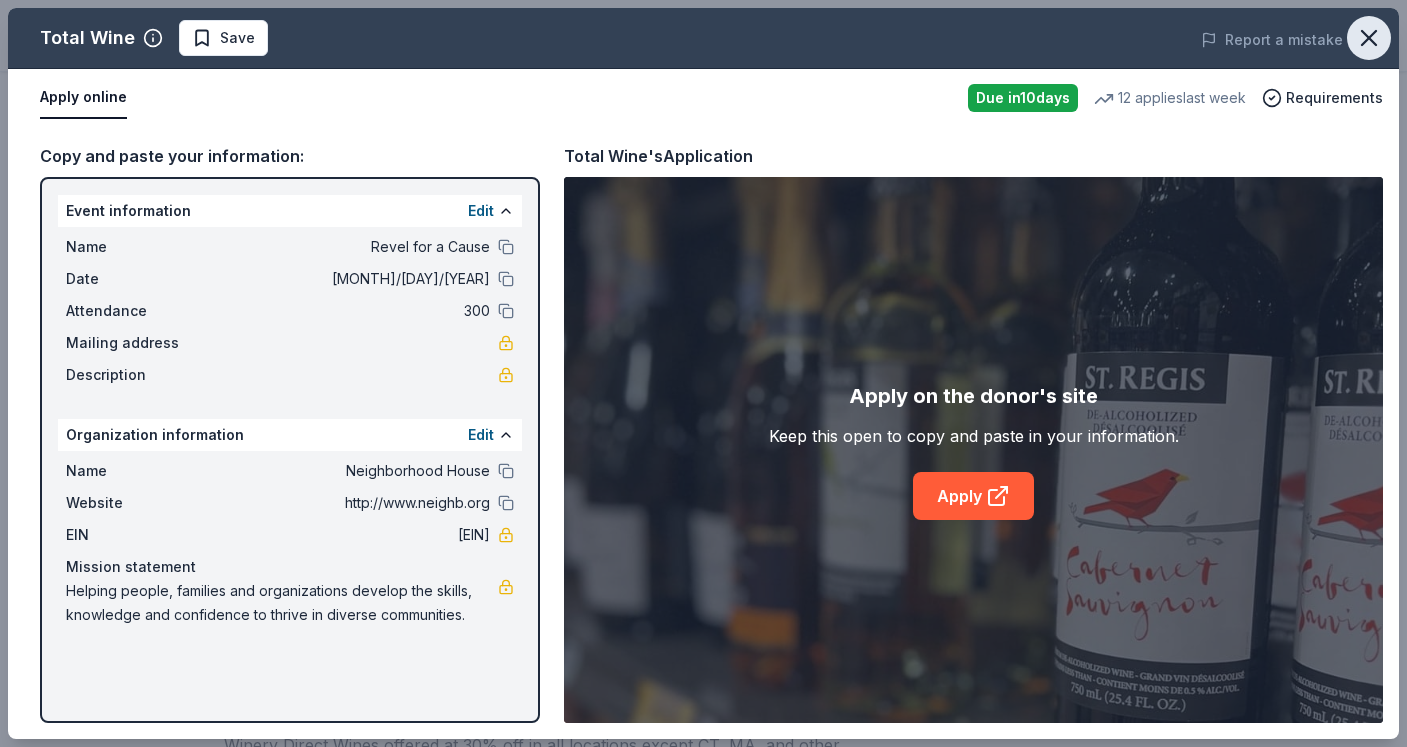 click 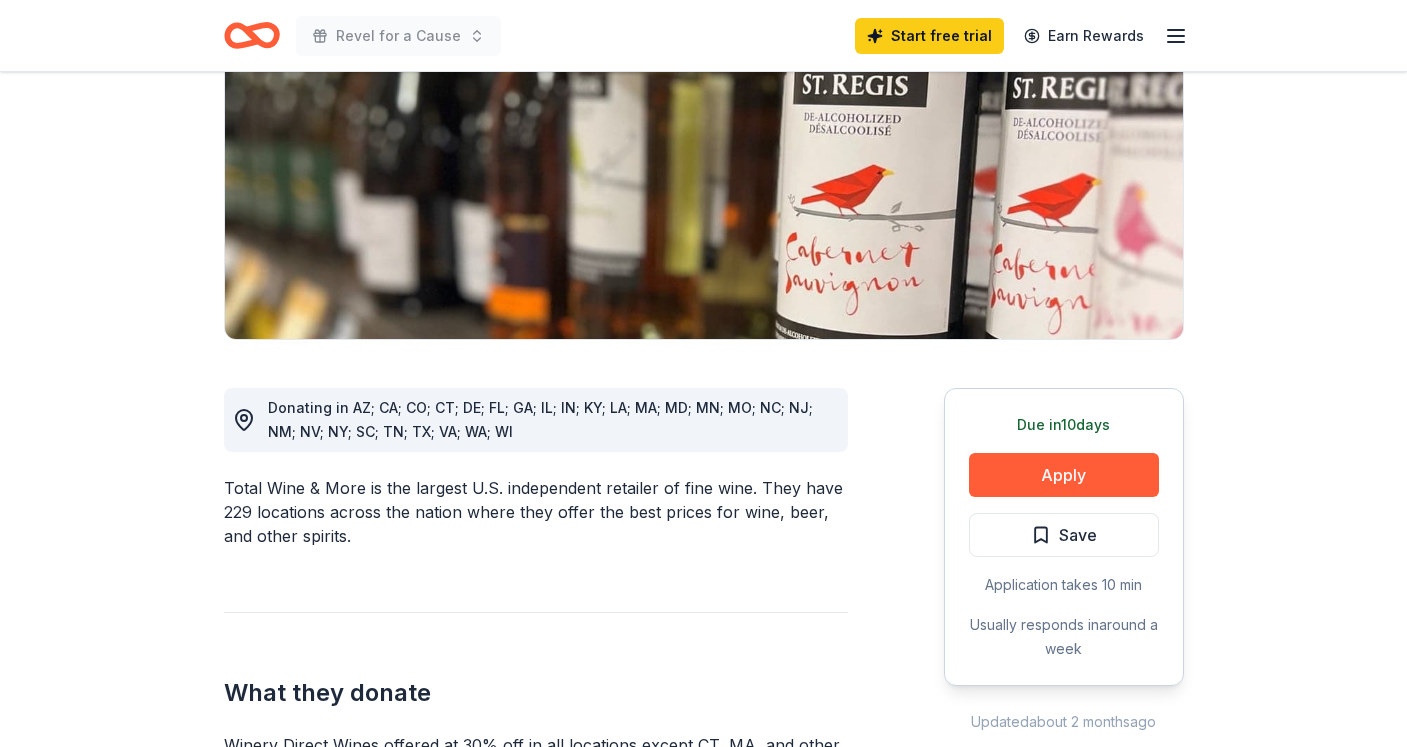 click on "Start free  trial Earn Rewards" at bounding box center [1021, 35] 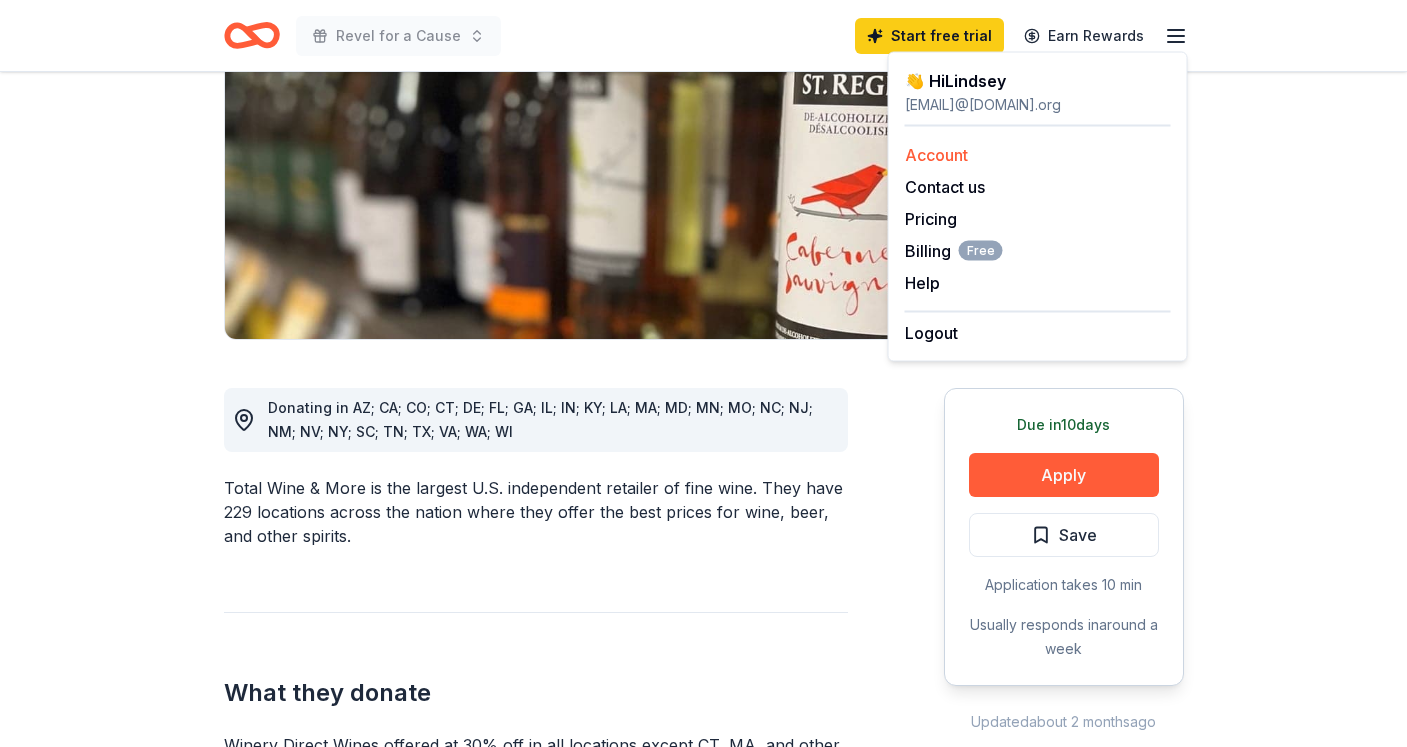click on "Account" at bounding box center (936, 155) 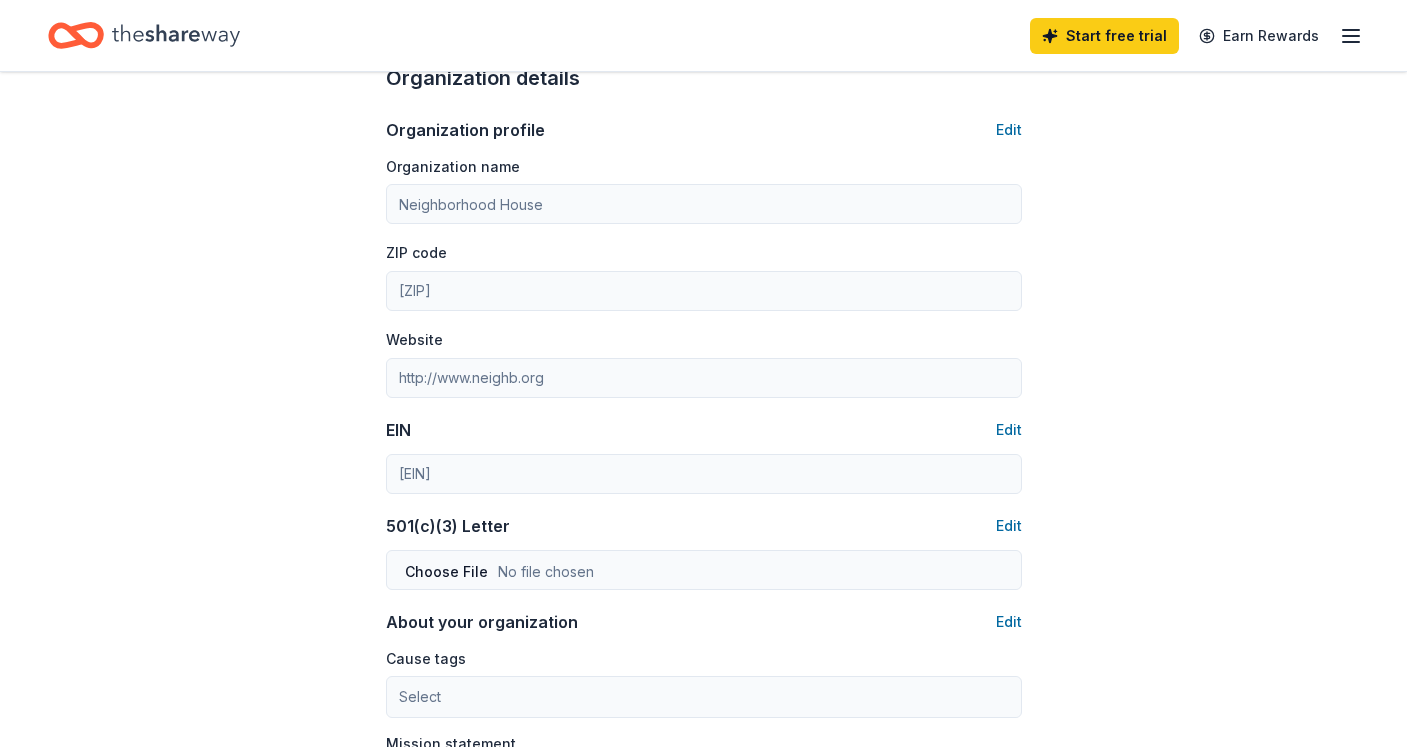 scroll, scrollTop: 622, scrollLeft: 0, axis: vertical 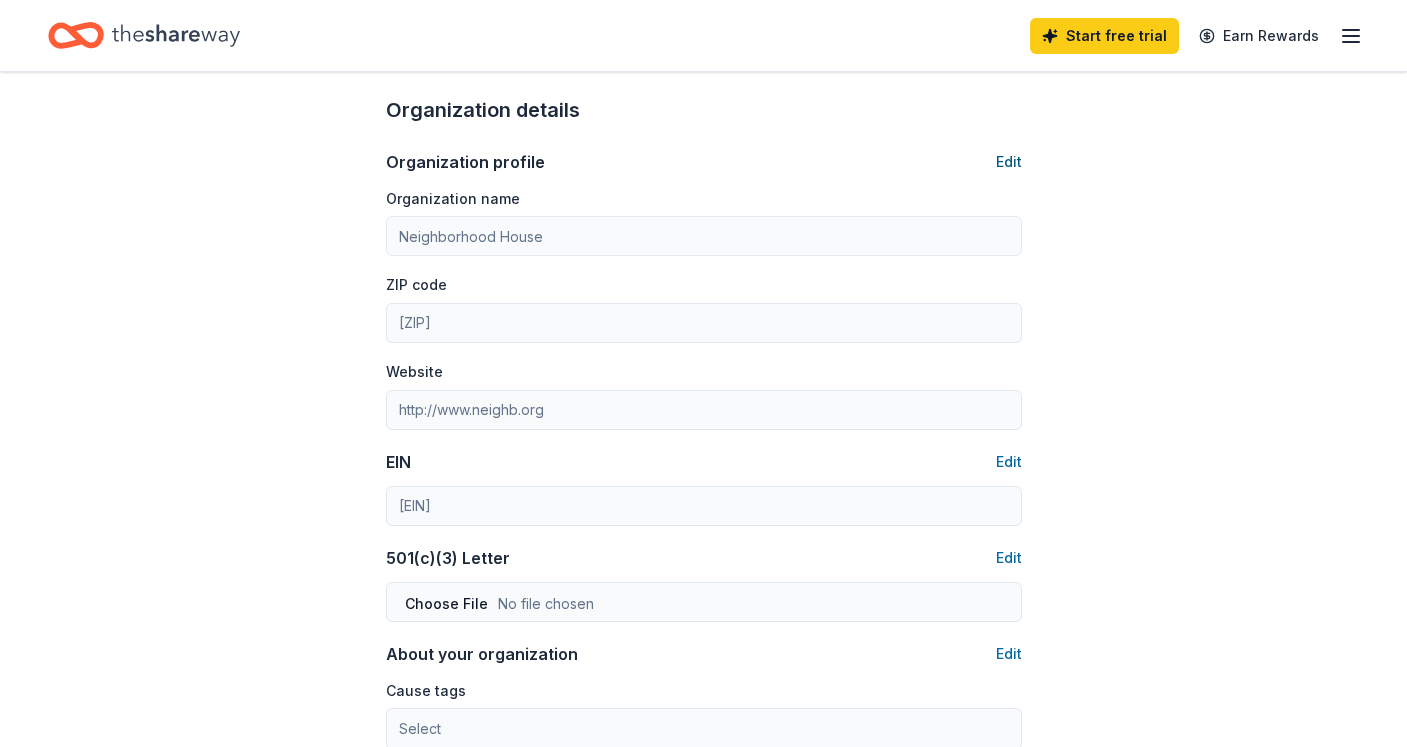 click on "Edit" at bounding box center [1009, 162] 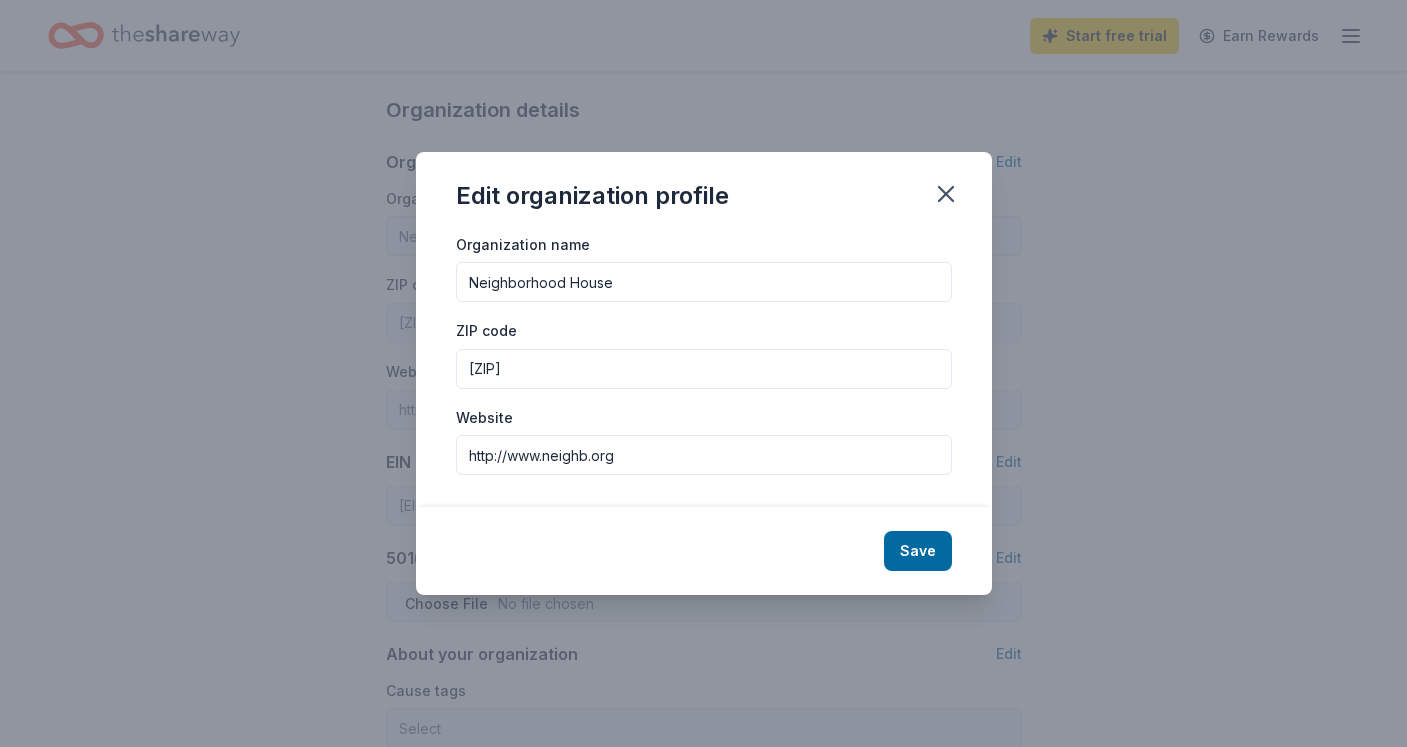 click on "http://www.neighb.org" at bounding box center [704, 455] 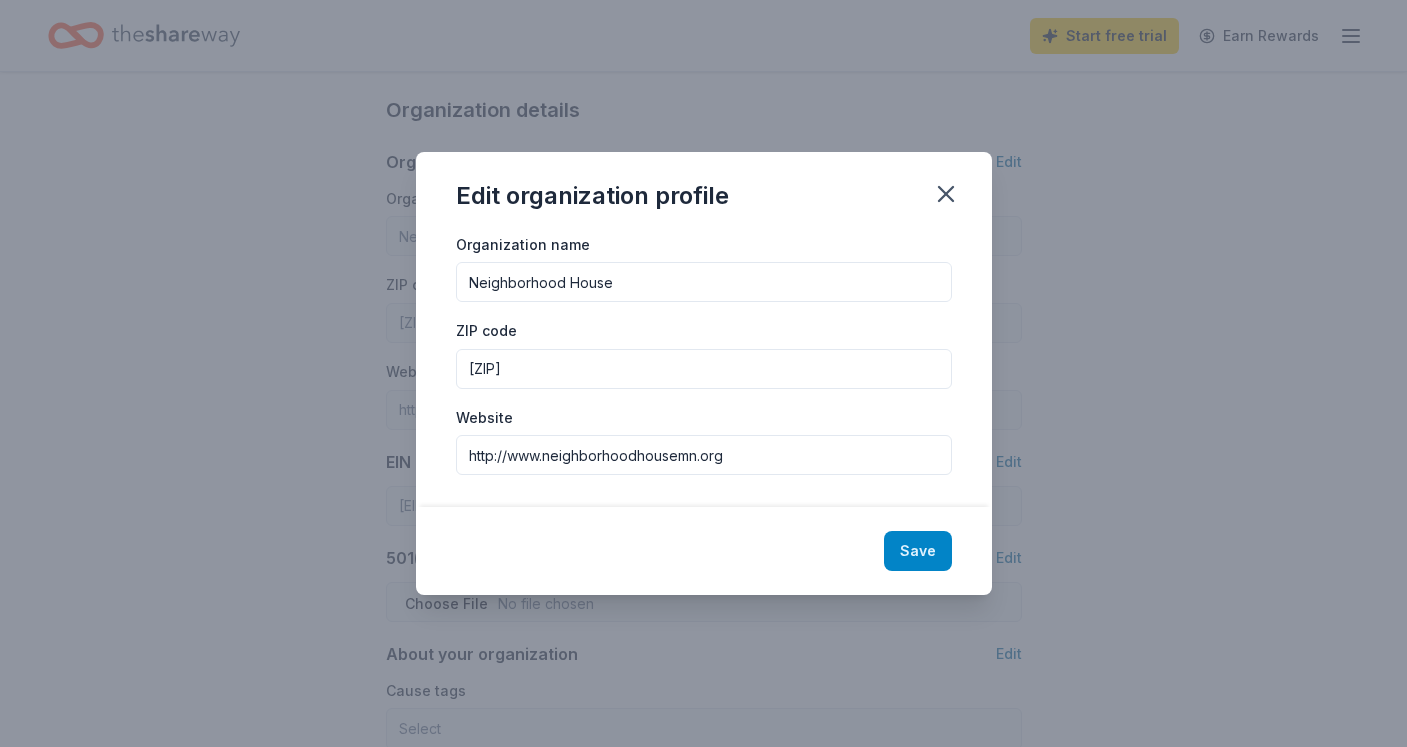 type on "http://www.neighborhoodhousemn.org" 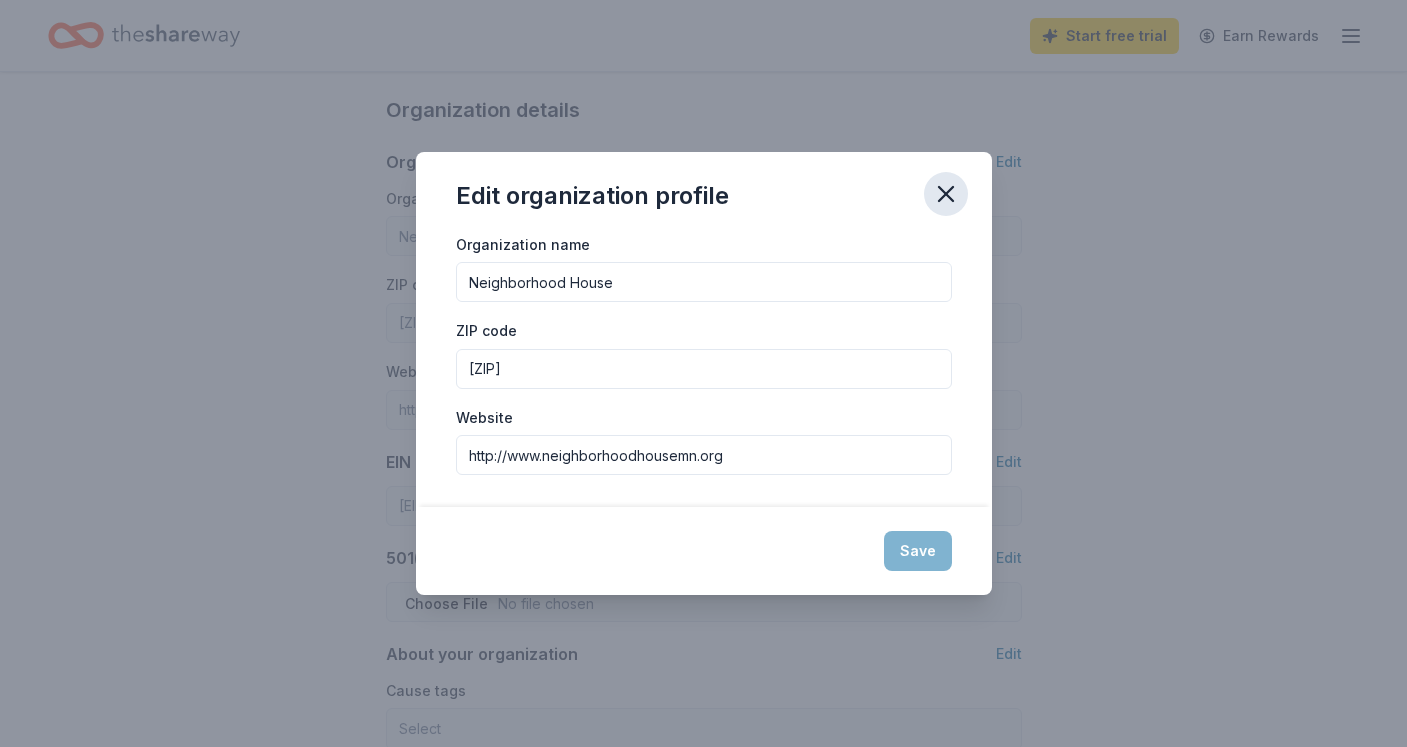 type on "http://www.neighborhoodhousemn.org" 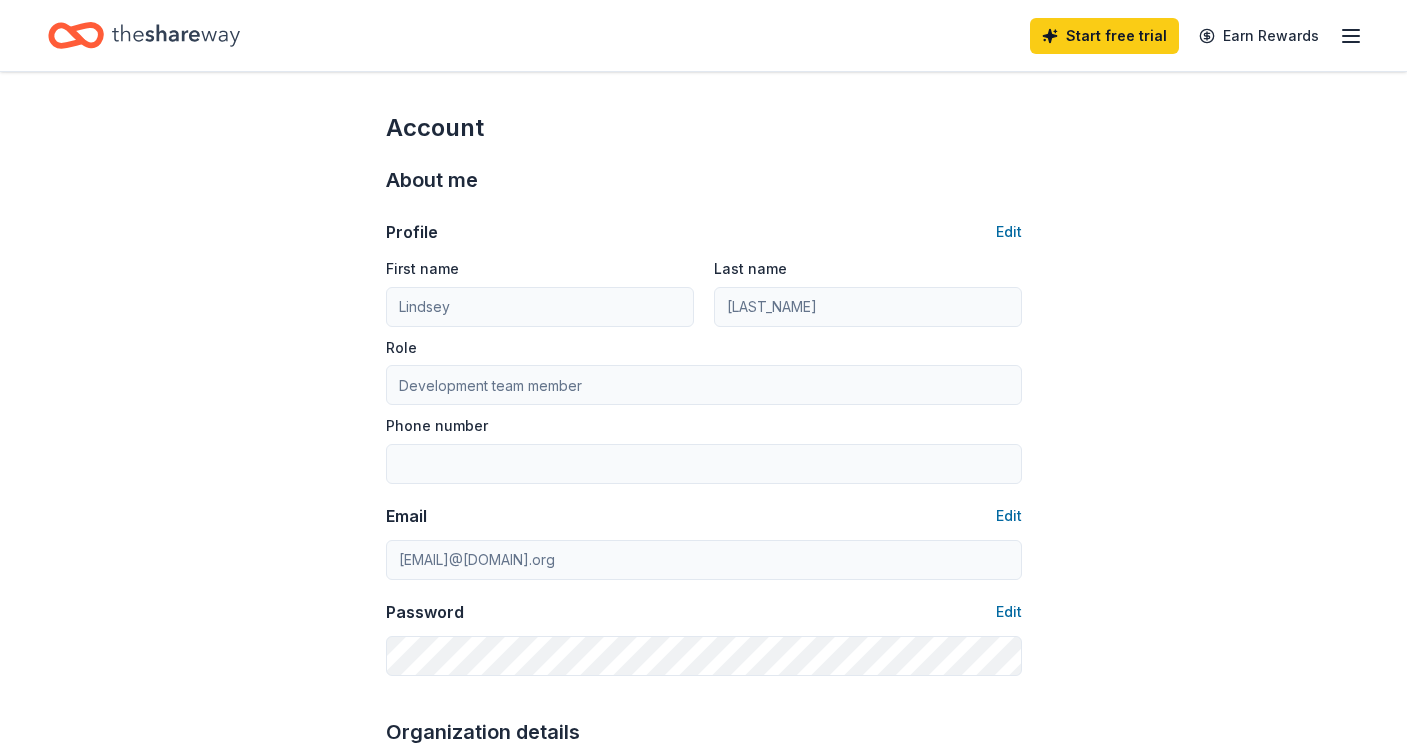 scroll, scrollTop: 0, scrollLeft: 0, axis: both 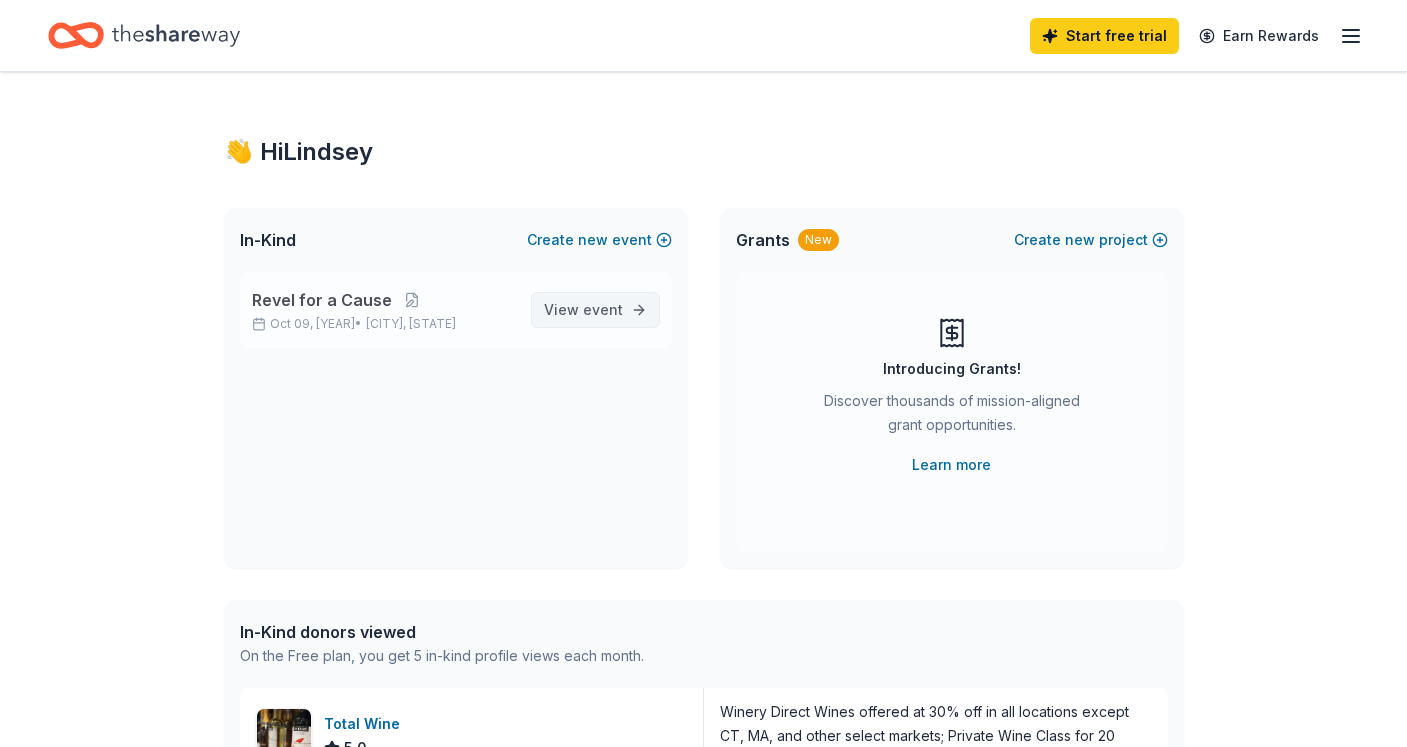 click on "View   event" at bounding box center (583, 310) 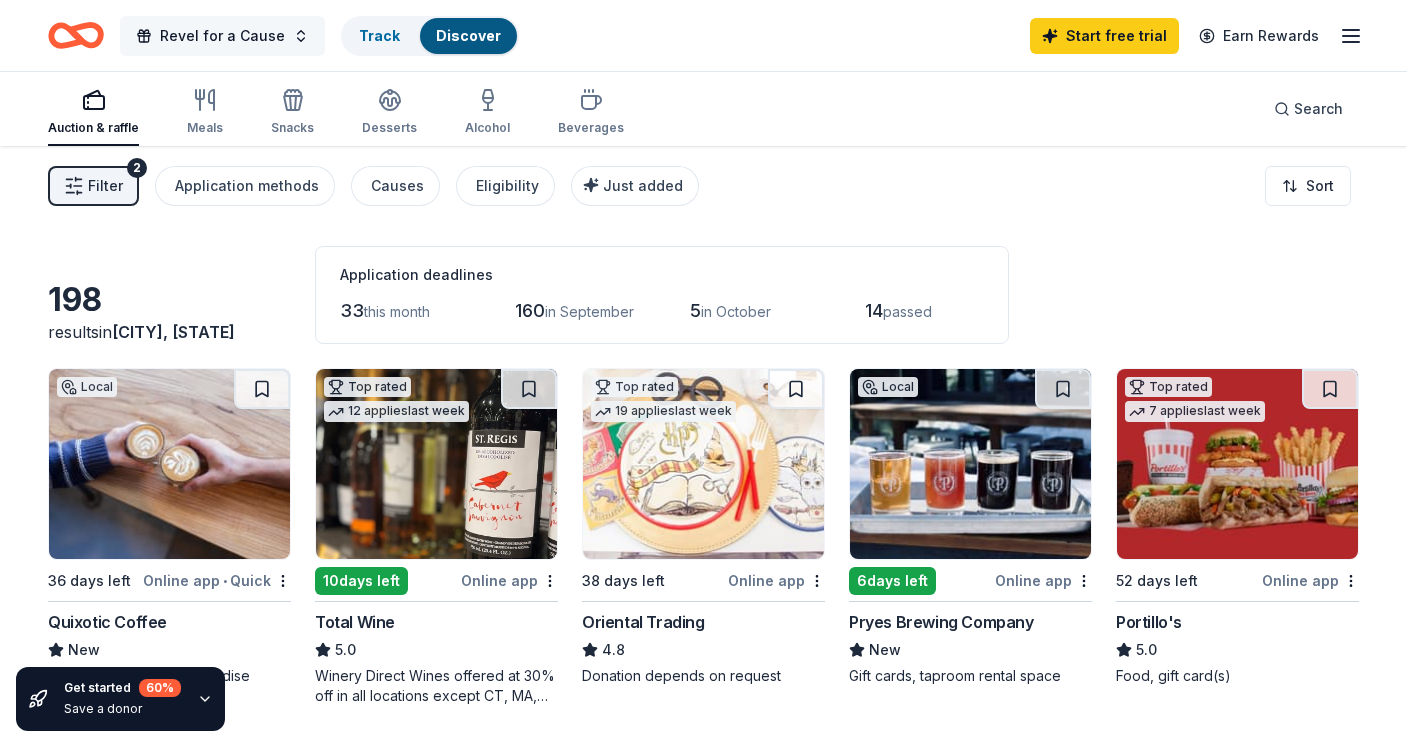 click on "Revel for a Cause" at bounding box center [222, 36] 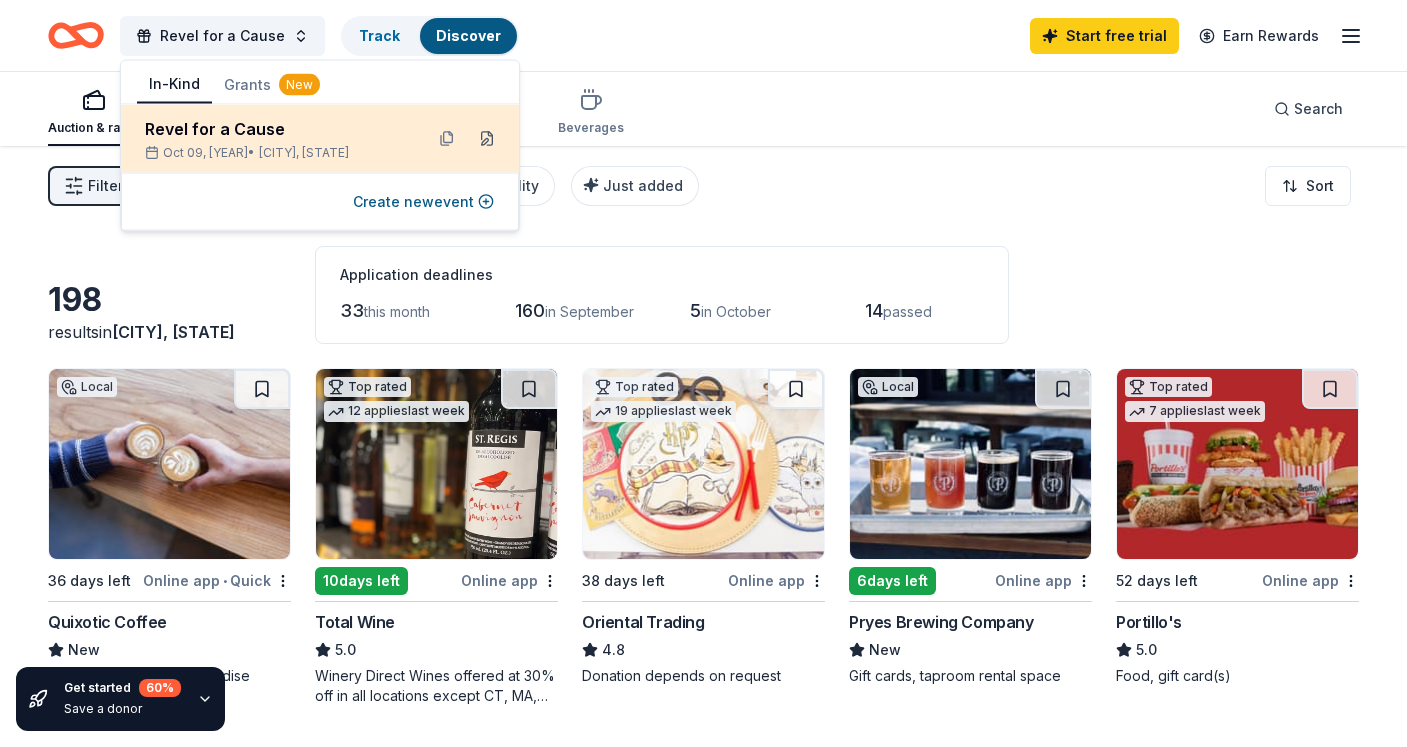 click at bounding box center (487, 139) 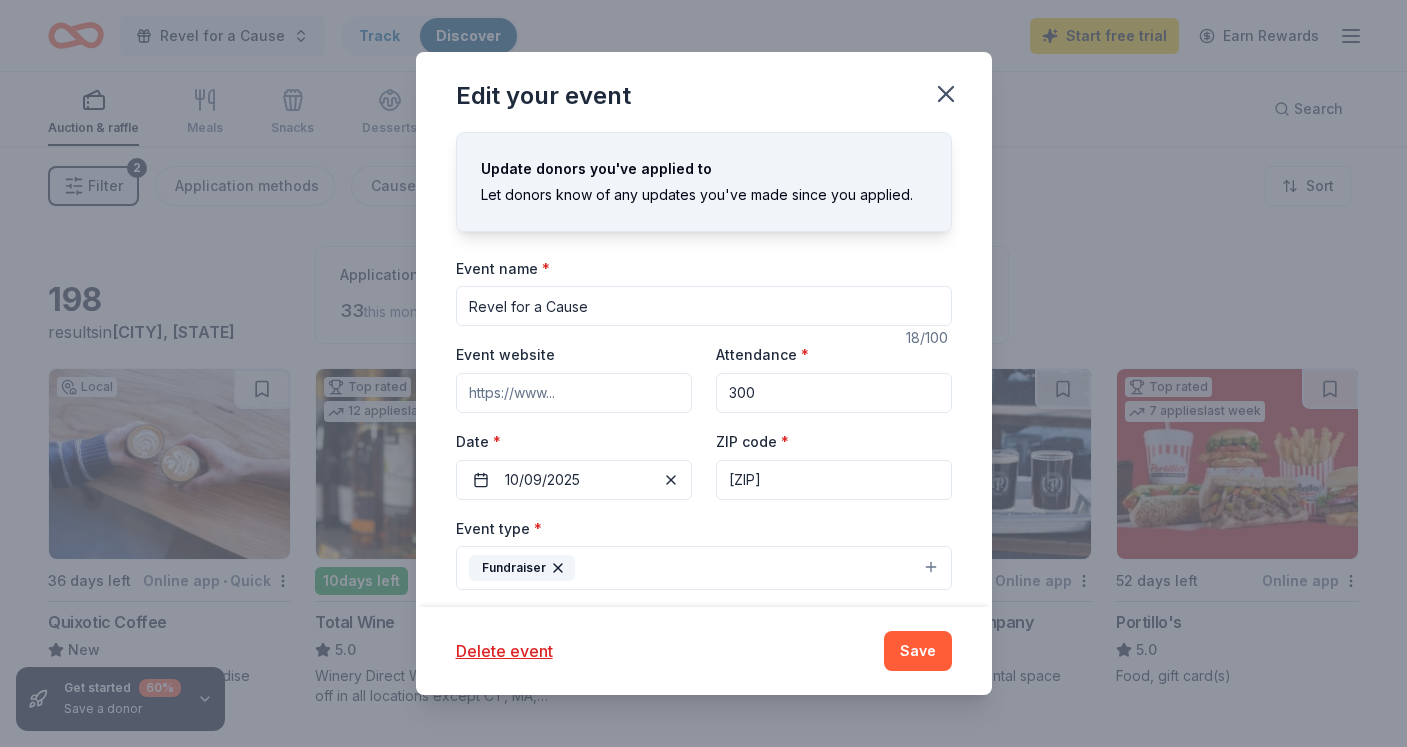 click on "300" at bounding box center [834, 393] 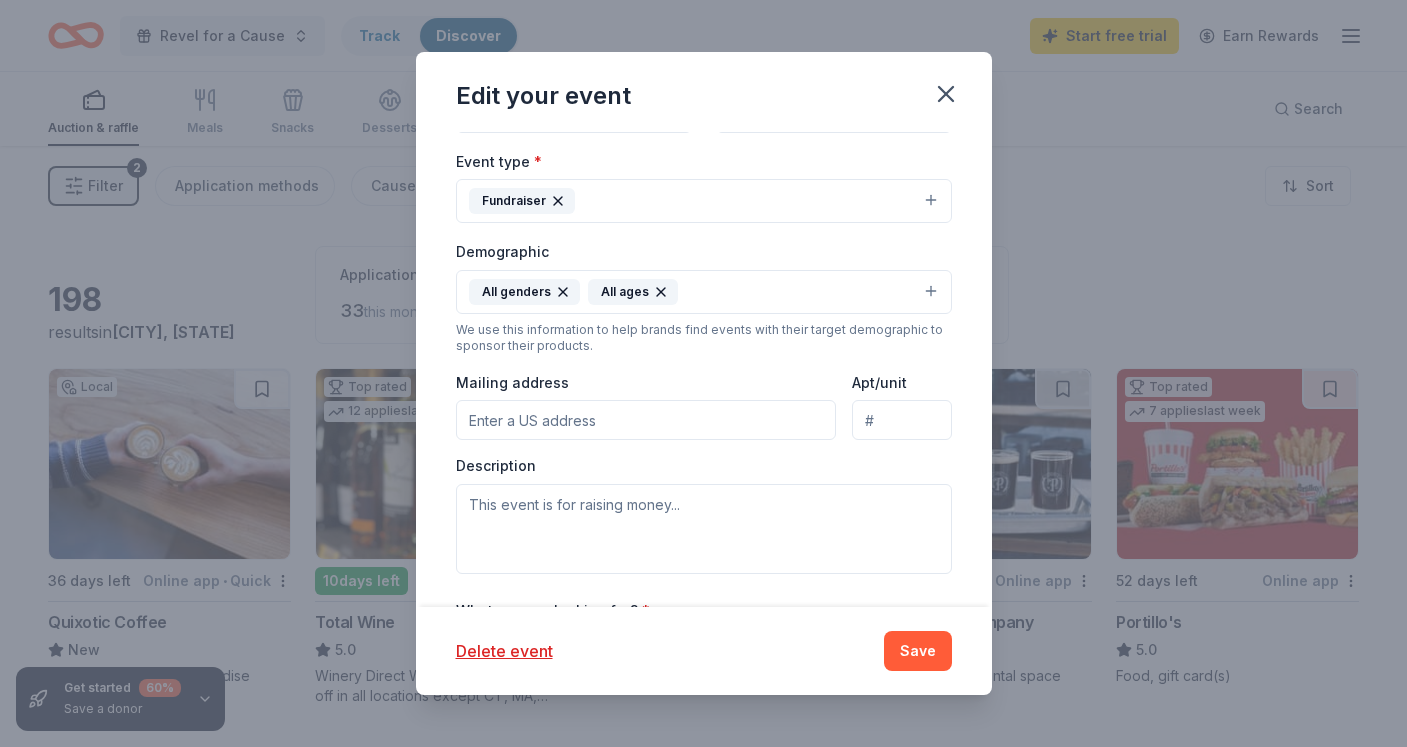 scroll, scrollTop: 382, scrollLeft: 0, axis: vertical 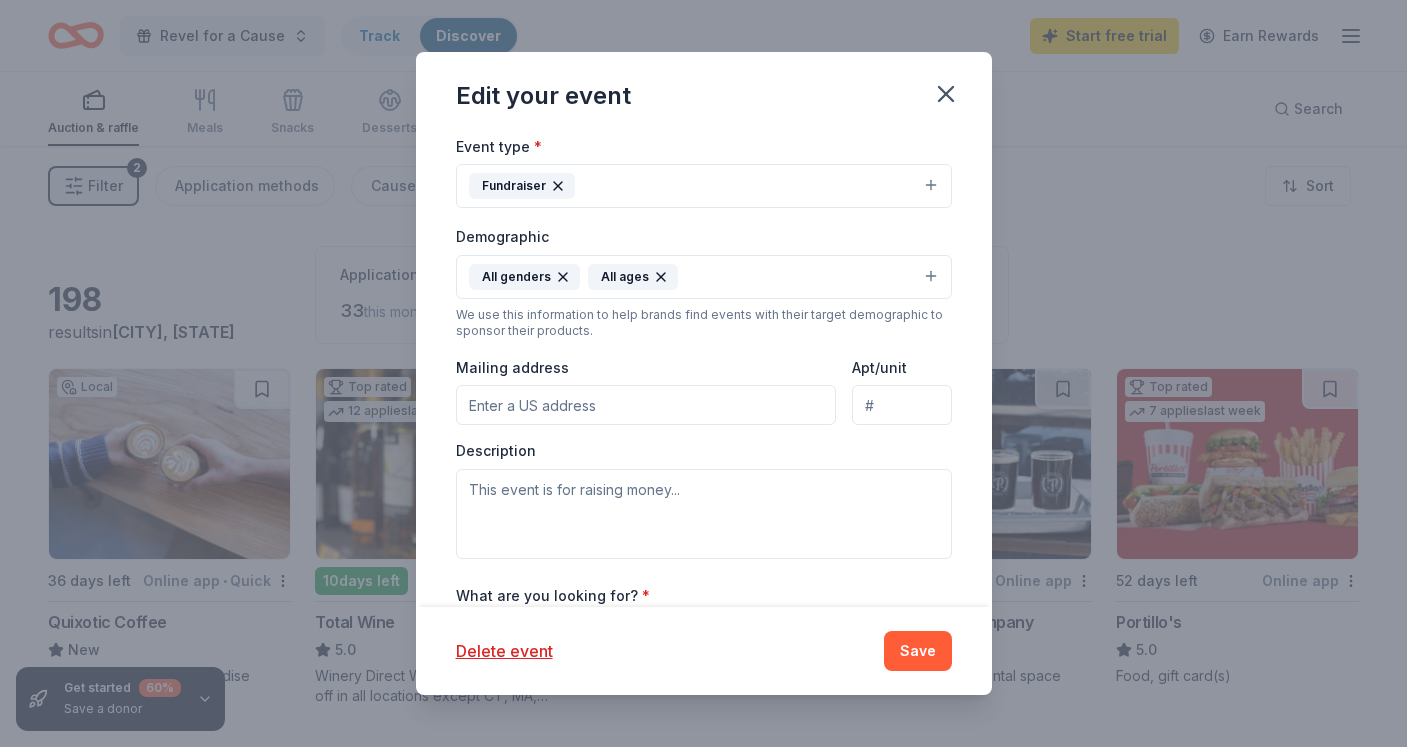 type on "400" 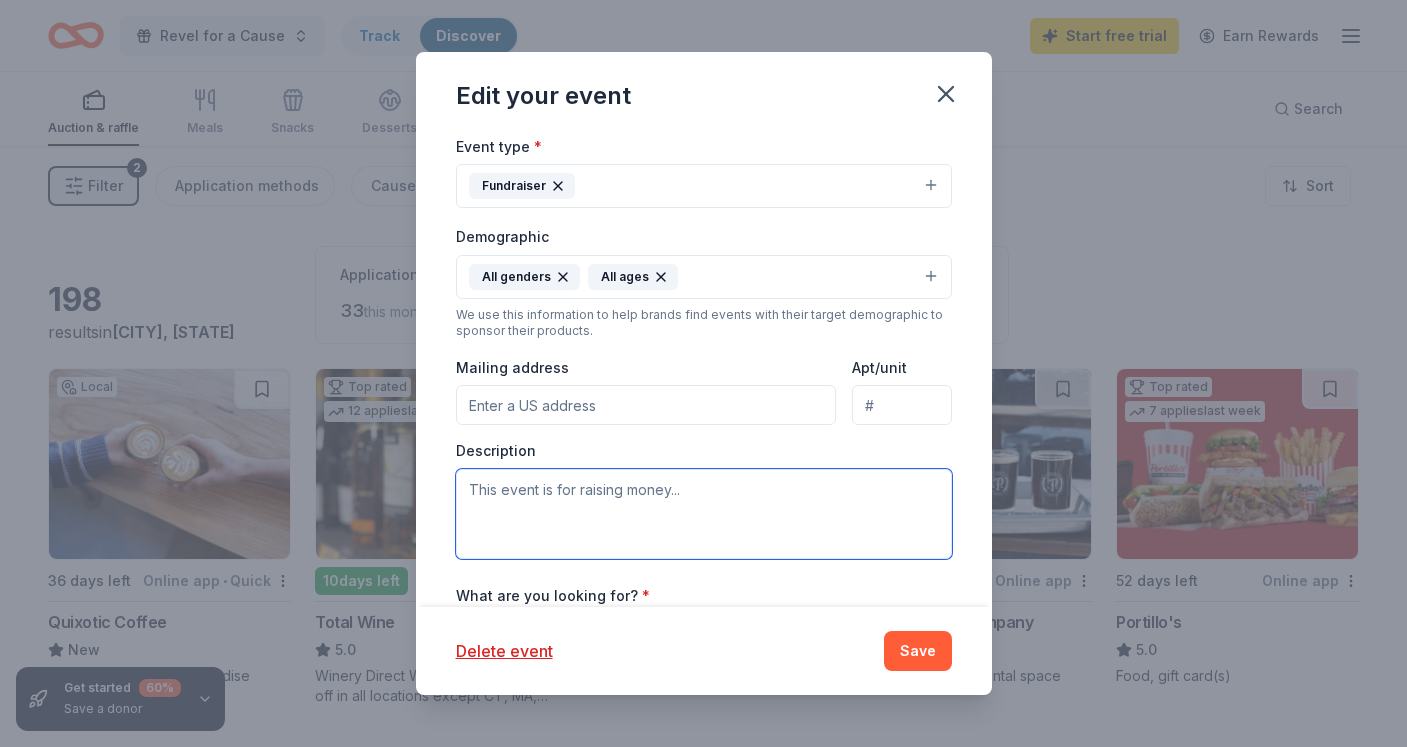 click at bounding box center (704, 514) 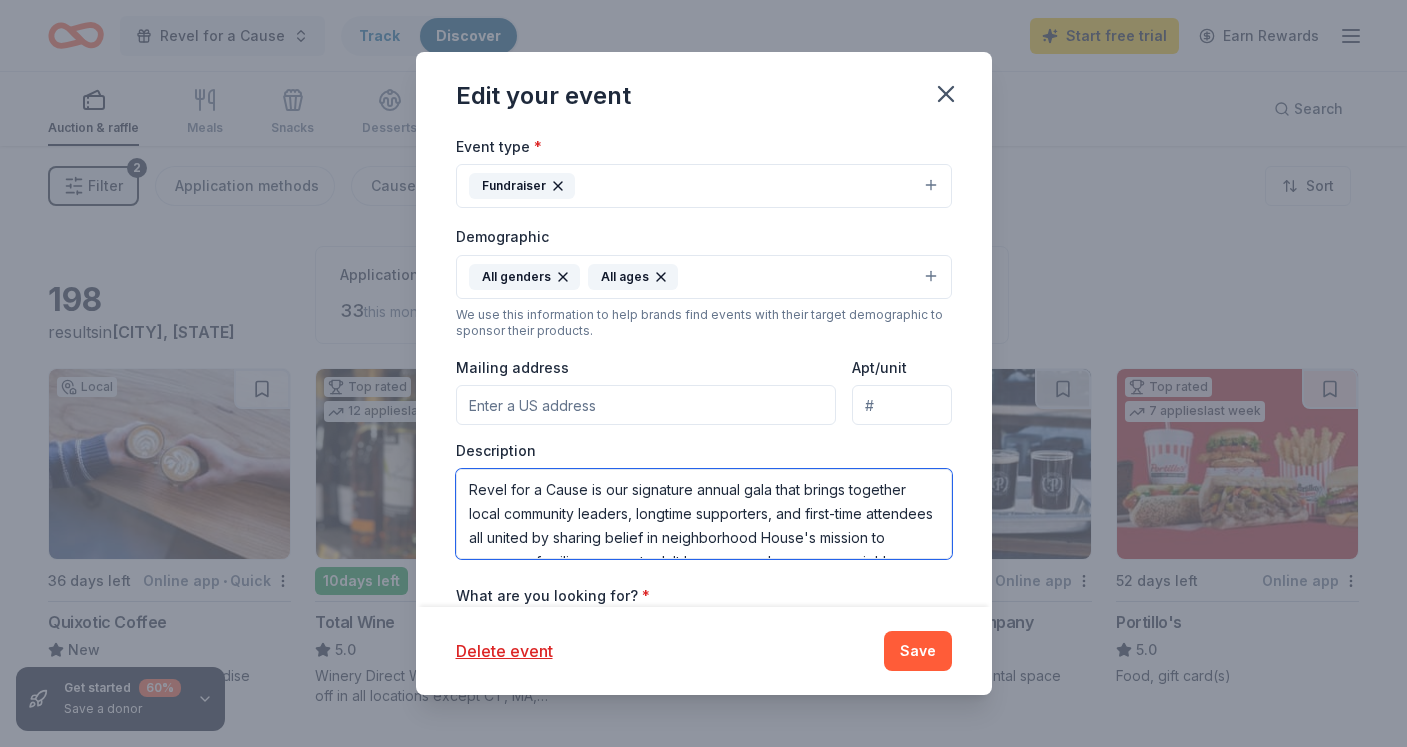 scroll, scrollTop: 0, scrollLeft: 0, axis: both 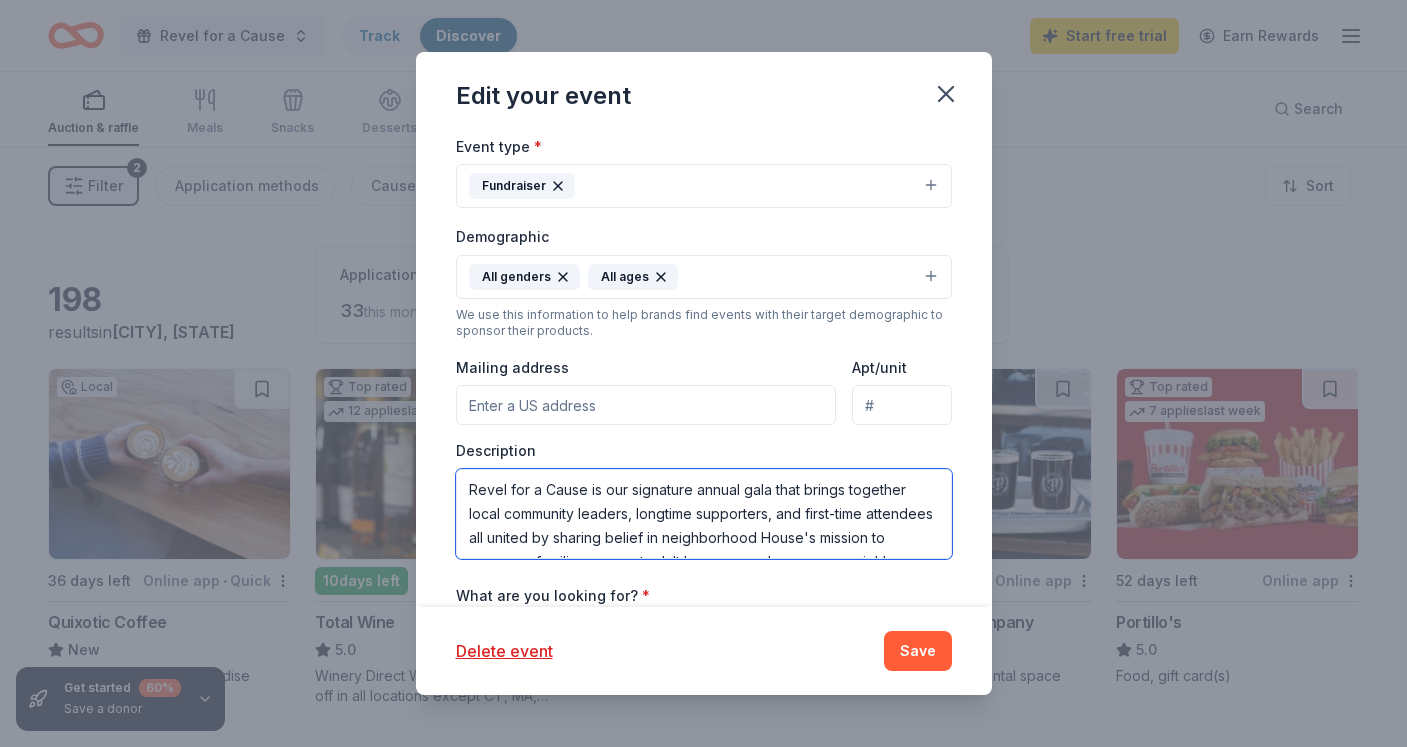 type on "Revel for a Cause is our signature annual gala that brings together local community leaders, longtime supporters, and first-time attendees all united by sharing belief in neighborhood House's mission to empower families, support adult learners, and ensure no neighbor faces hardship alone." 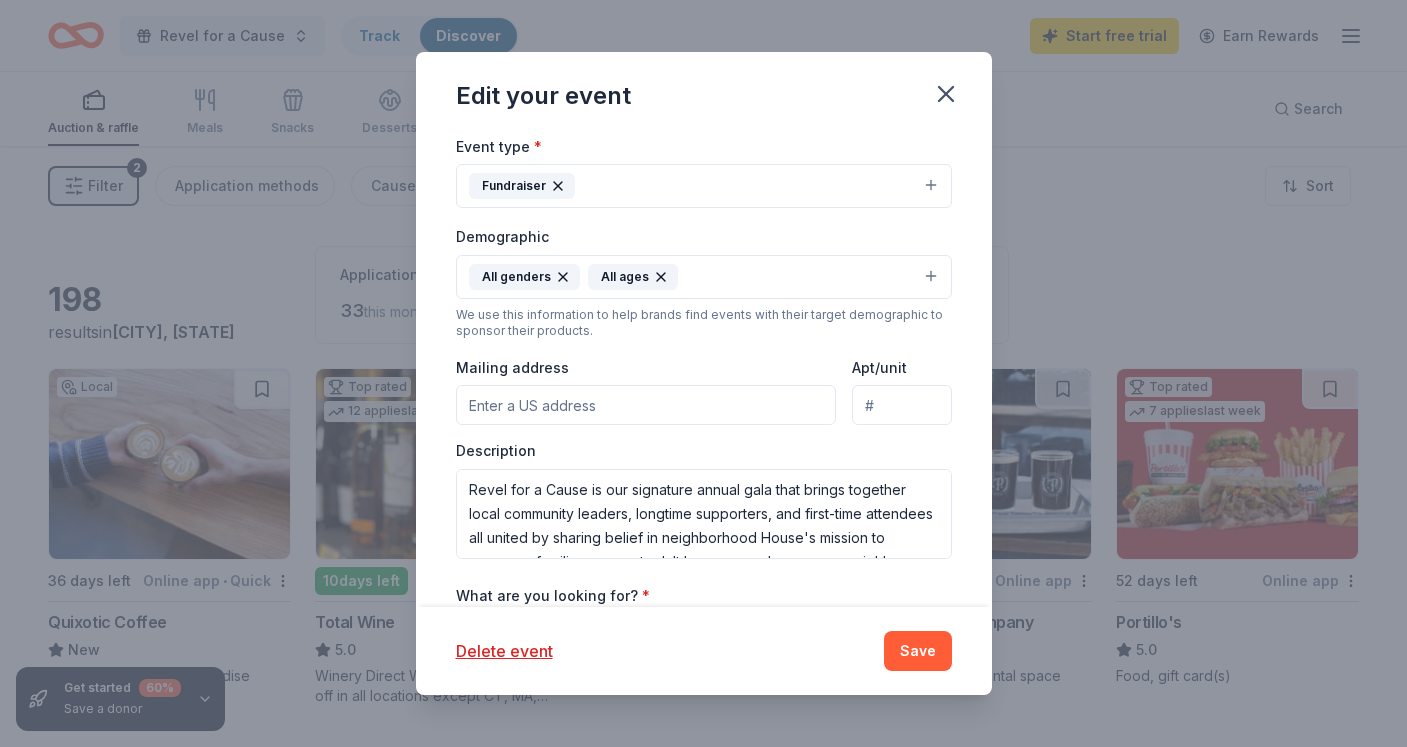 click on "Mailing address" at bounding box center (646, 405) 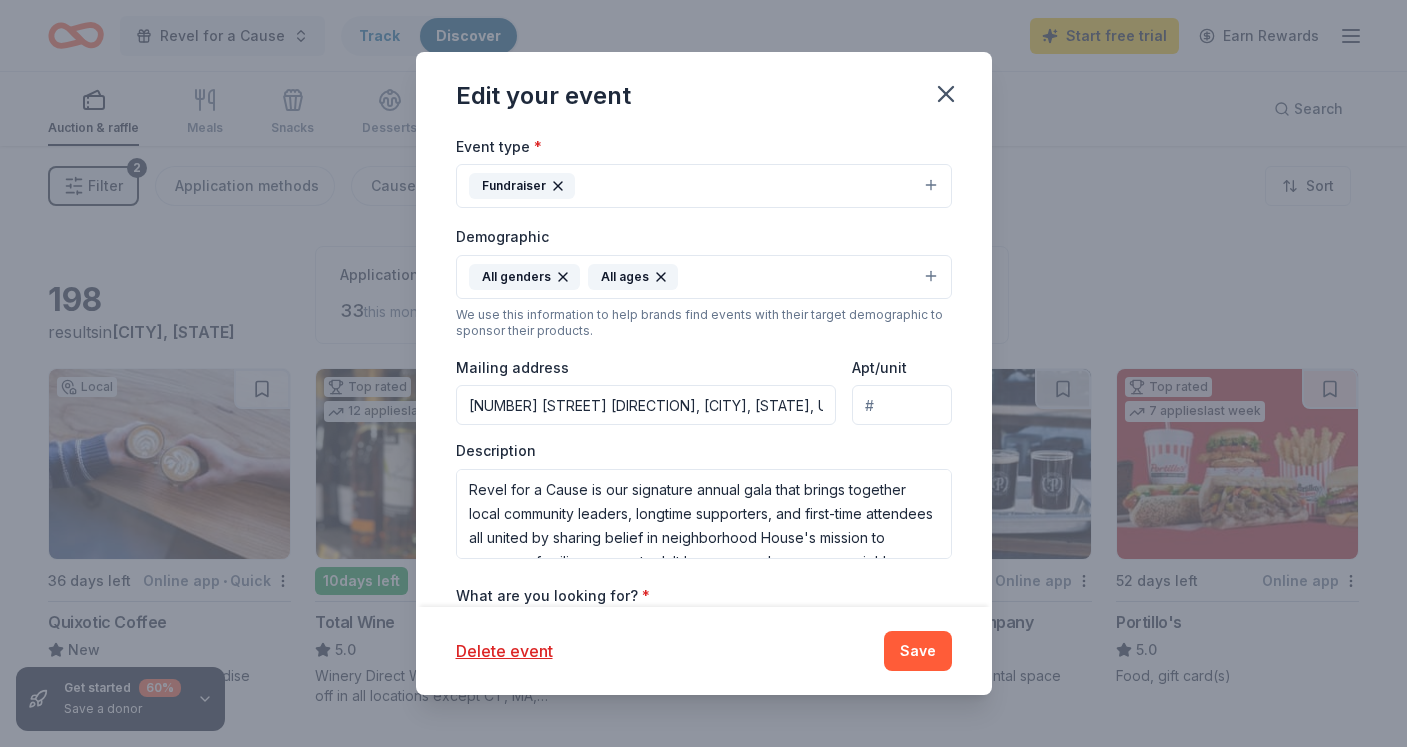 type on "179 Robie Street East, Saint Paul, MN, 55107" 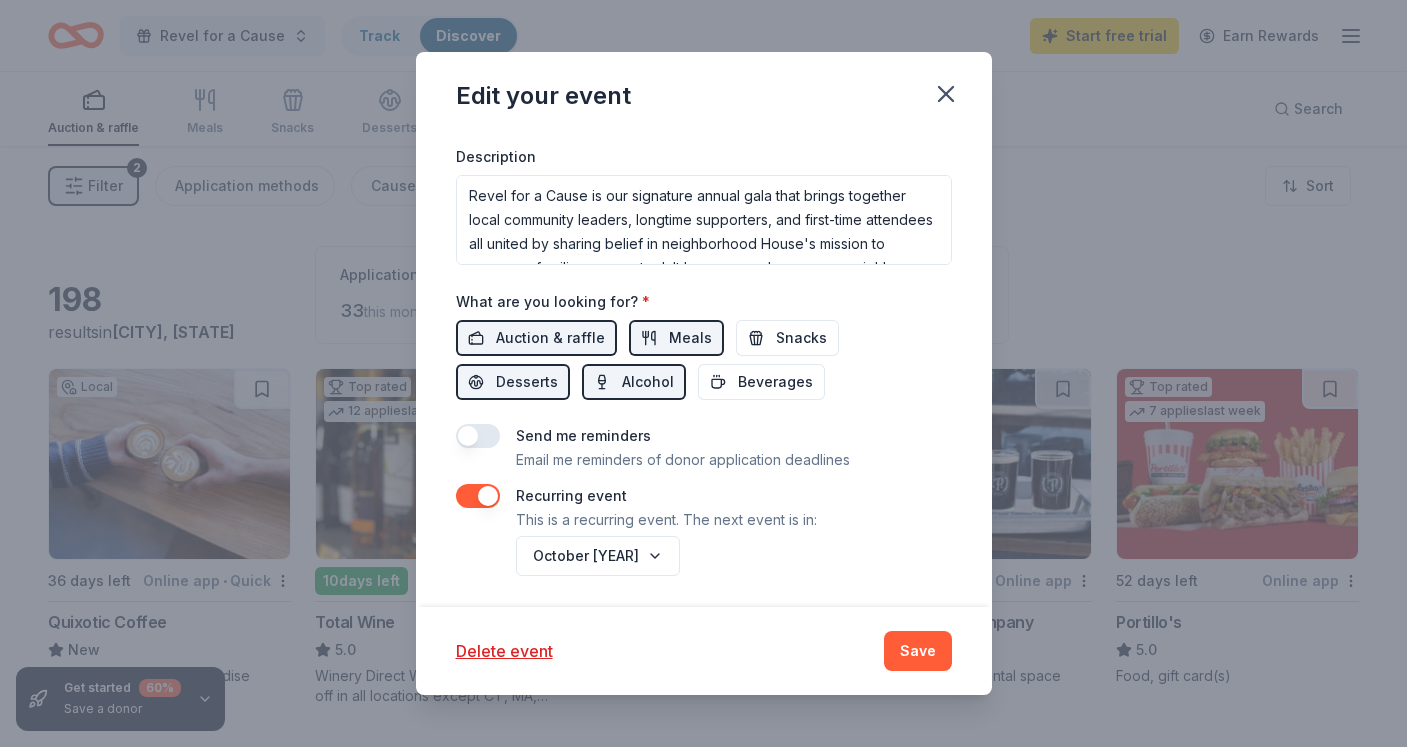 scroll, scrollTop: 675, scrollLeft: 0, axis: vertical 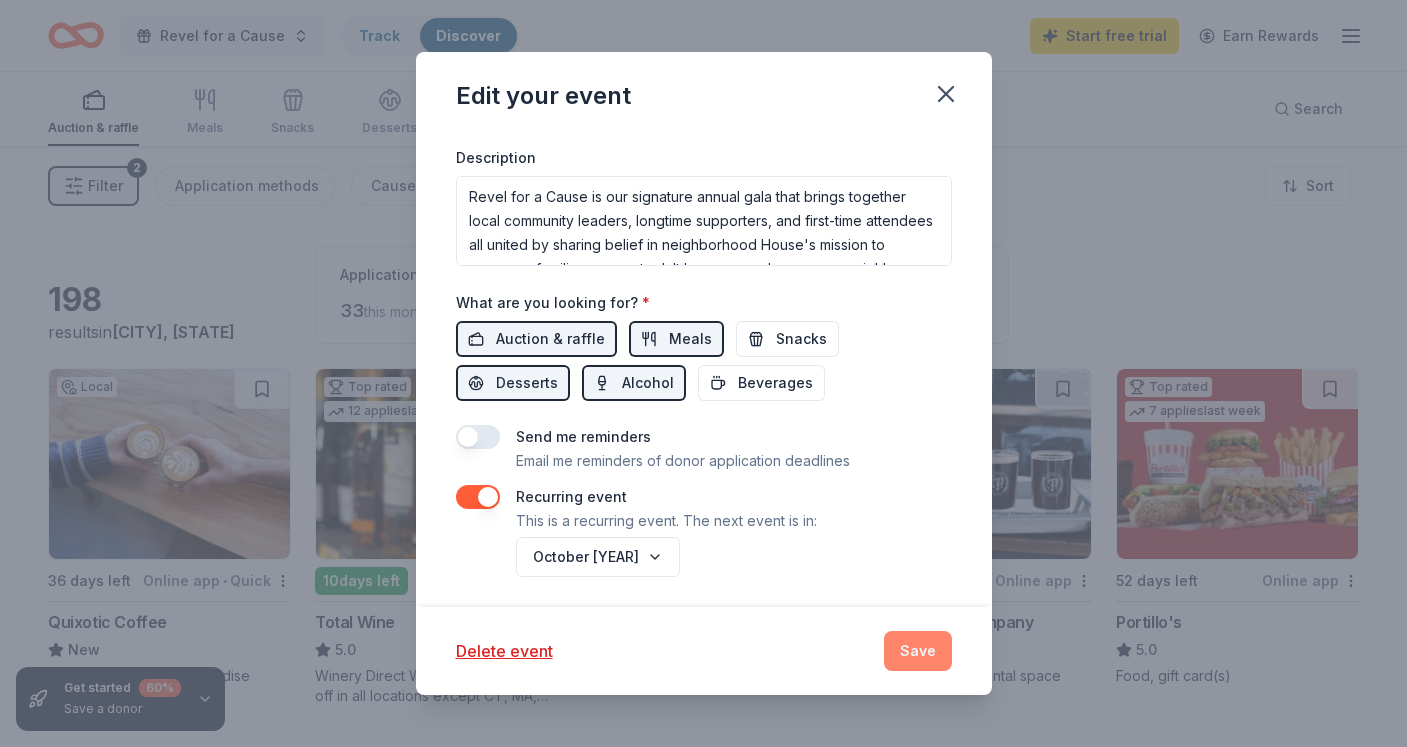 click on "Save" at bounding box center (918, 651) 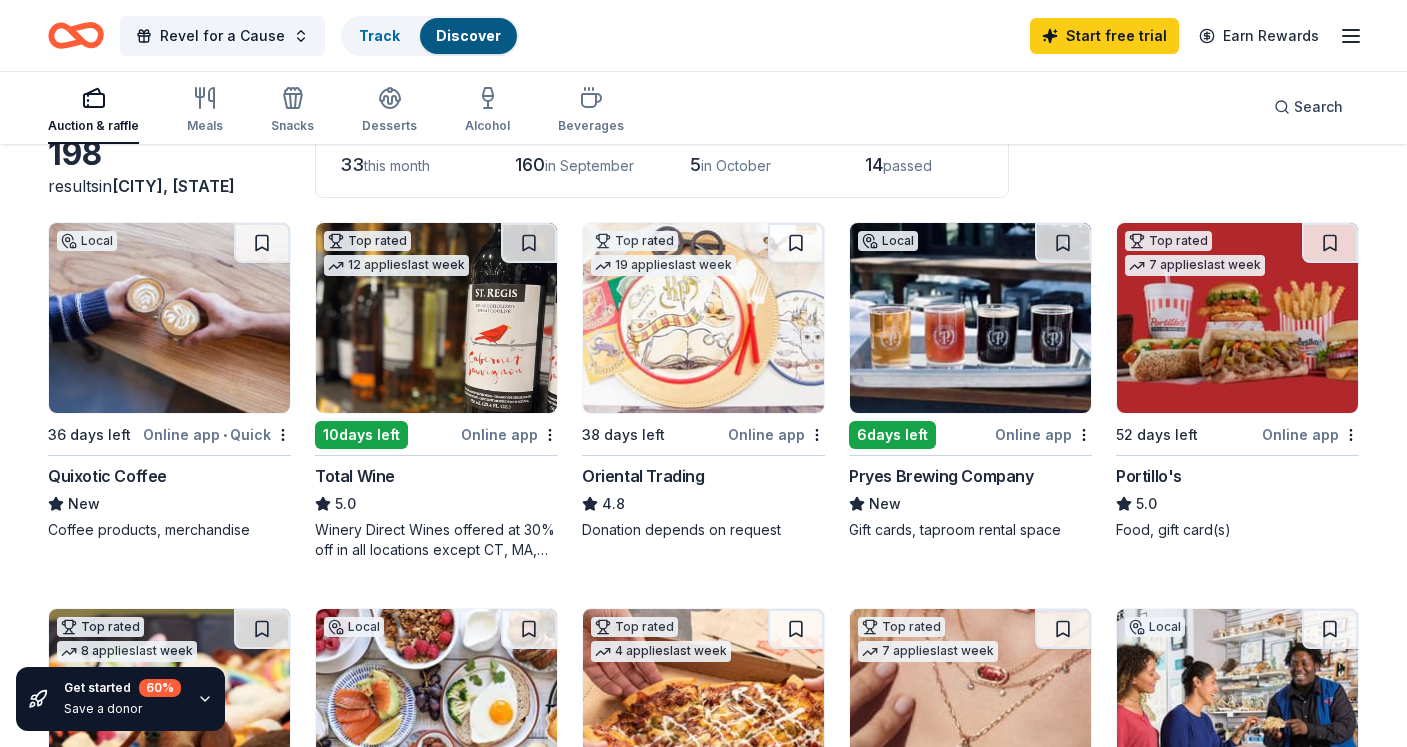 scroll, scrollTop: 146, scrollLeft: 0, axis: vertical 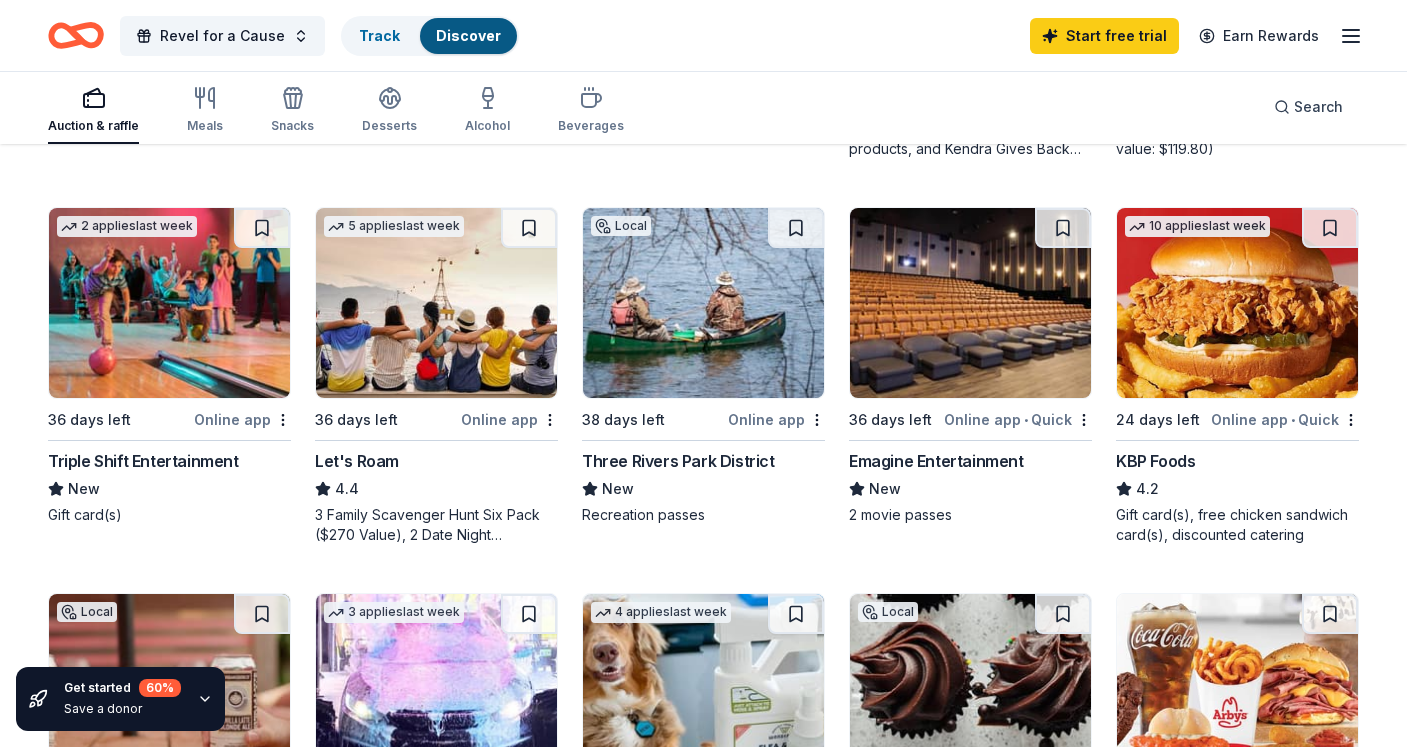 click on "Three Rivers Park District" at bounding box center [678, 461] 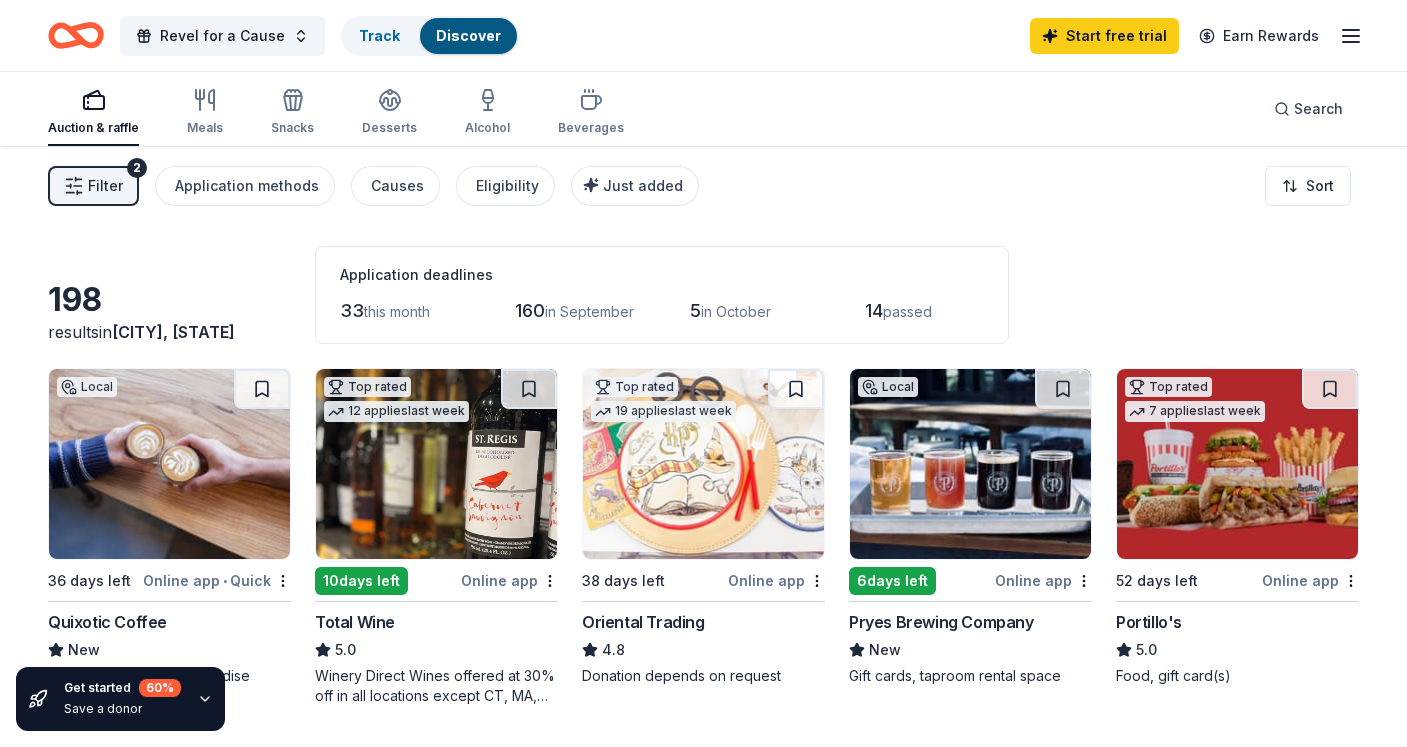 scroll, scrollTop: 0, scrollLeft: 0, axis: both 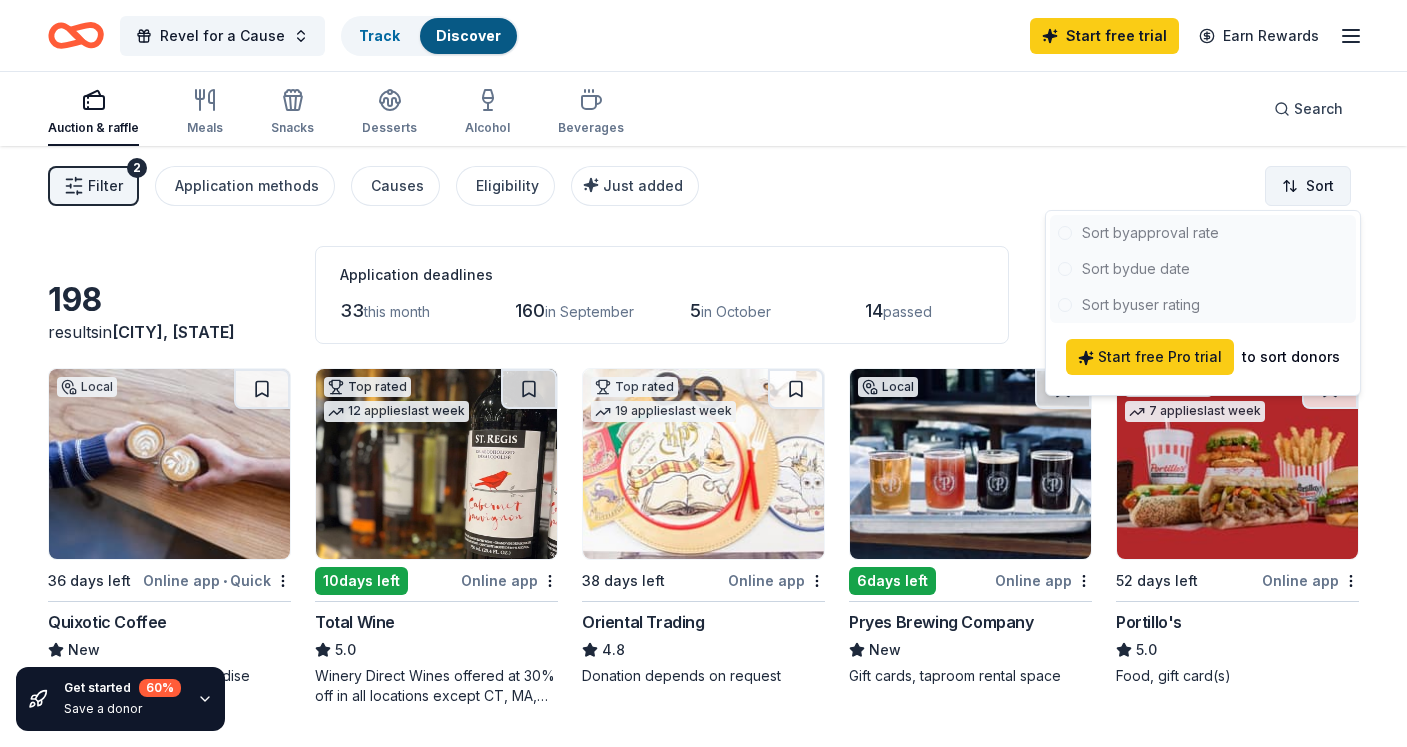 click on "Revel for a Cause  Track  Discover Start free  trial Earn Rewards Auction & raffle Meals Snacks Desserts Alcohol Beverages Search Filter 2 Application methods Causes Eligibility Just added Sort Get started 60 % Save a donor 198 results  in  Saint Paul, MN Application deadlines 33  this month 160  in September 5  in October 14  passed Local 36 days left Online app • Quick Quixotic Coffee New Coffee products, merchandise Top rated 12   applies  last week 10  days left Online app Total Wine 5.0 Winery Direct Wines offered at 30% off in all locations except CT, MA, and other select markets; Private Wine Class for 20 people in all locations except available in WI, CO, and other select markets Top rated 19   applies  last week 38 days left Online app Oriental Trading 4.8 Donation depends on request Local 6  days left Online app Pryes Brewing Company New Gift cards, taproom rental space Top rated 7   applies  last week 52 days left Online app Portillo's 5.0 Food, gift card(s) Top rated 8   applies  last week • 4" at bounding box center (703, 373) 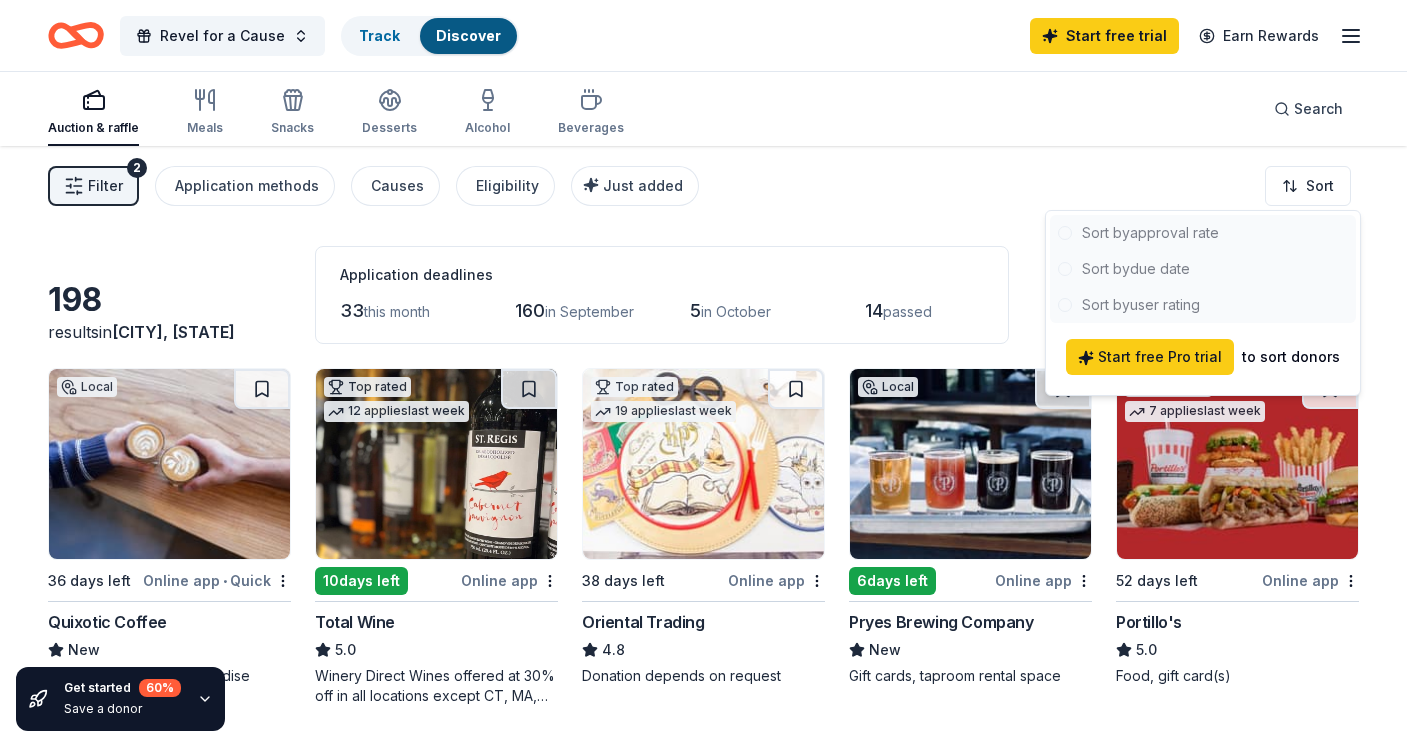 click on "Revel for a Cause  Track  Discover Start free  trial Earn Rewards Auction & raffle Meals Snacks Desserts Alcohol Beverages Search Filter 2 Application methods Causes Eligibility Just added Sort Get started 60 % Save a donor 198 results  in  Saint Paul, MN Application deadlines 33  this month 160  in September 5  in October 14  passed Local 36 days left Online app • Quick Quixotic Coffee New Coffee products, merchandise Top rated 12   applies  last week 10  days left Online app Total Wine 5.0 Winery Direct Wines offered at 30% off in all locations except CT, MA, and other select markets; Private Wine Class for 20 people in all locations except available in WI, CO, and other select markets Top rated 19   applies  last week 38 days left Online app Oriental Trading 4.8 Donation depends on request Local 6  days left Online app Pryes Brewing Company New Gift cards, taproom rental space Top rated 7   applies  last week 52 days left Online app Portillo's 5.0 Food, gift card(s) Top rated 8   applies  last week • 4" at bounding box center (703, 373) 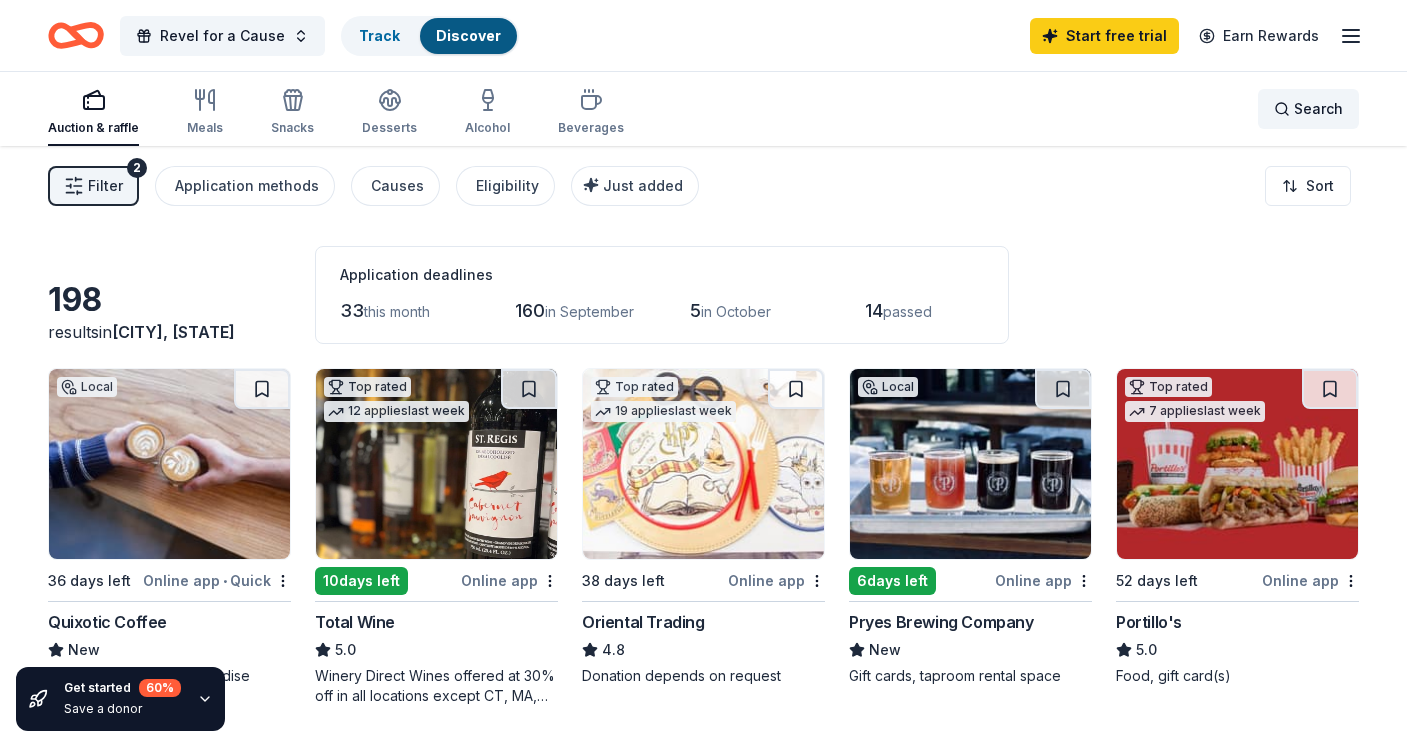 click on "Search" at bounding box center [1308, 109] 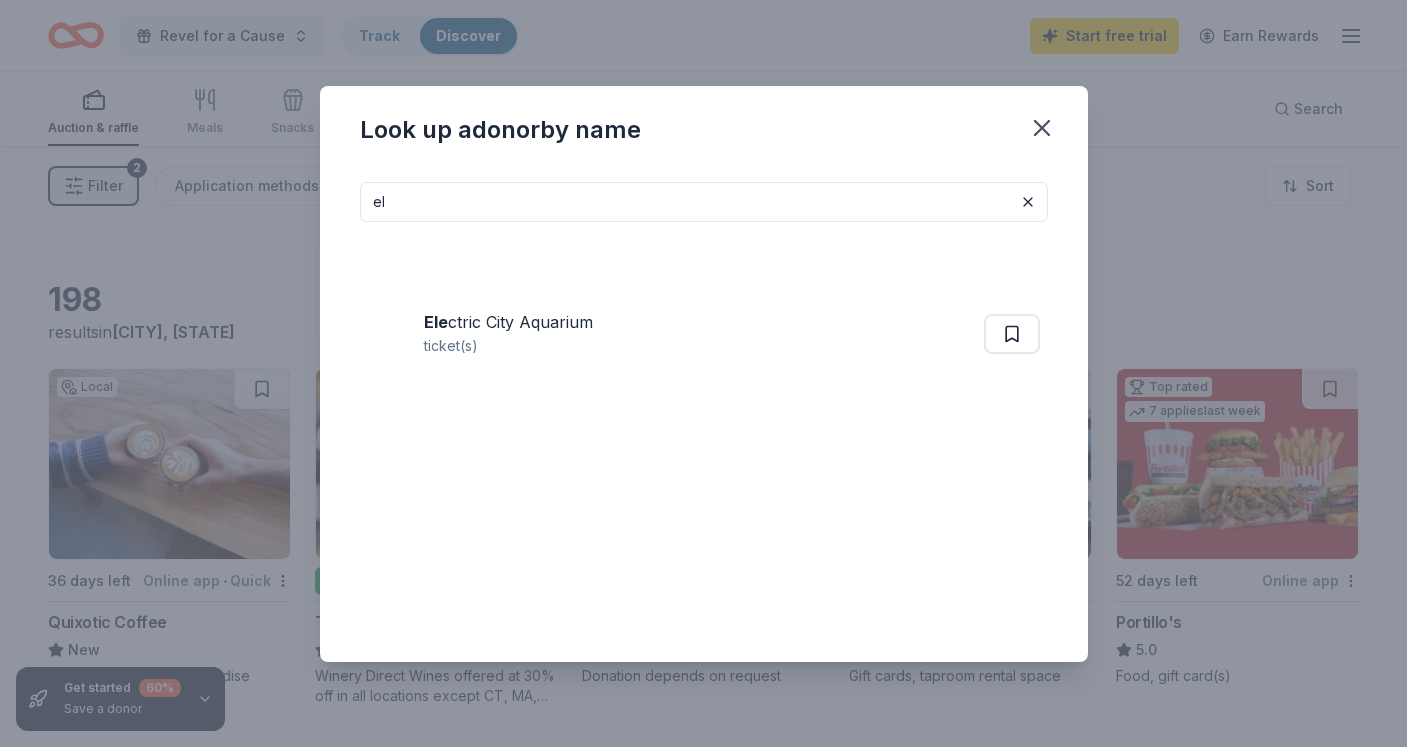 type on "e" 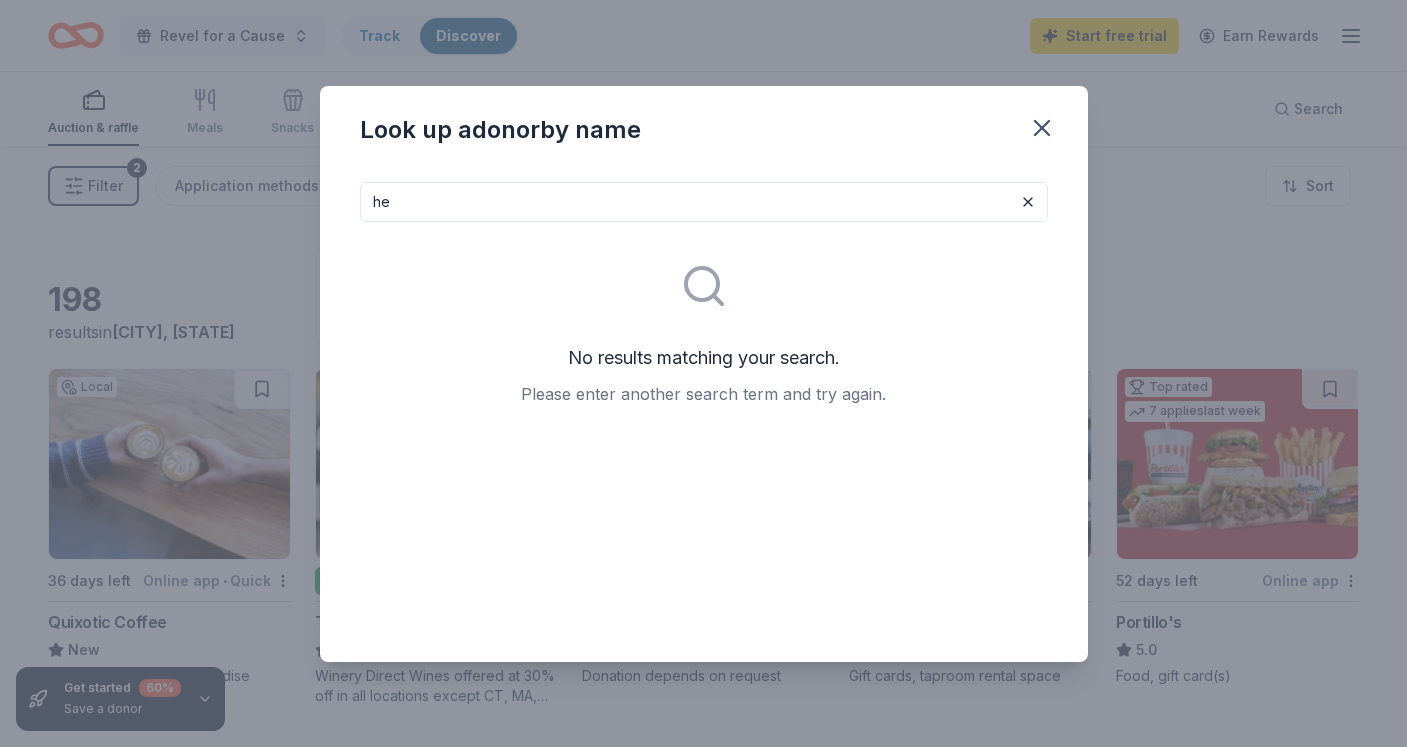 type on "h" 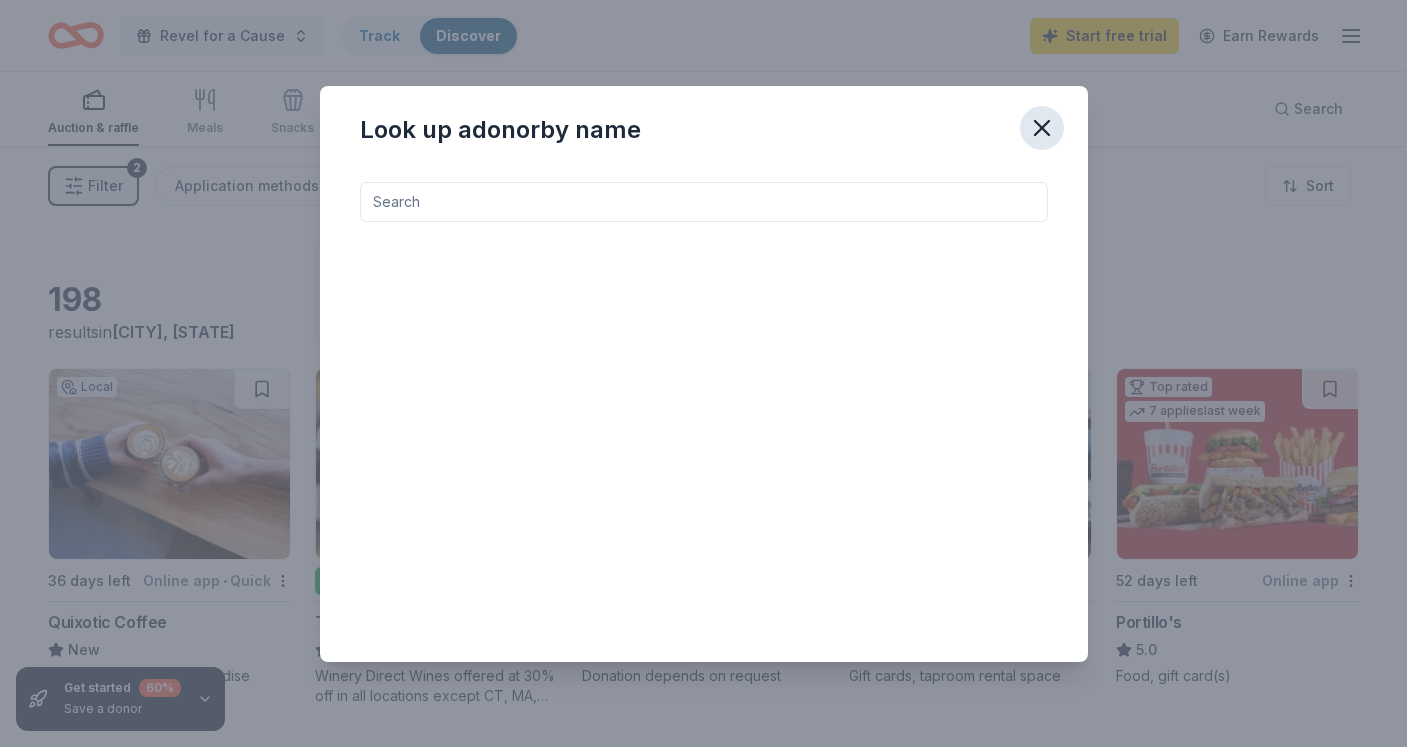 type 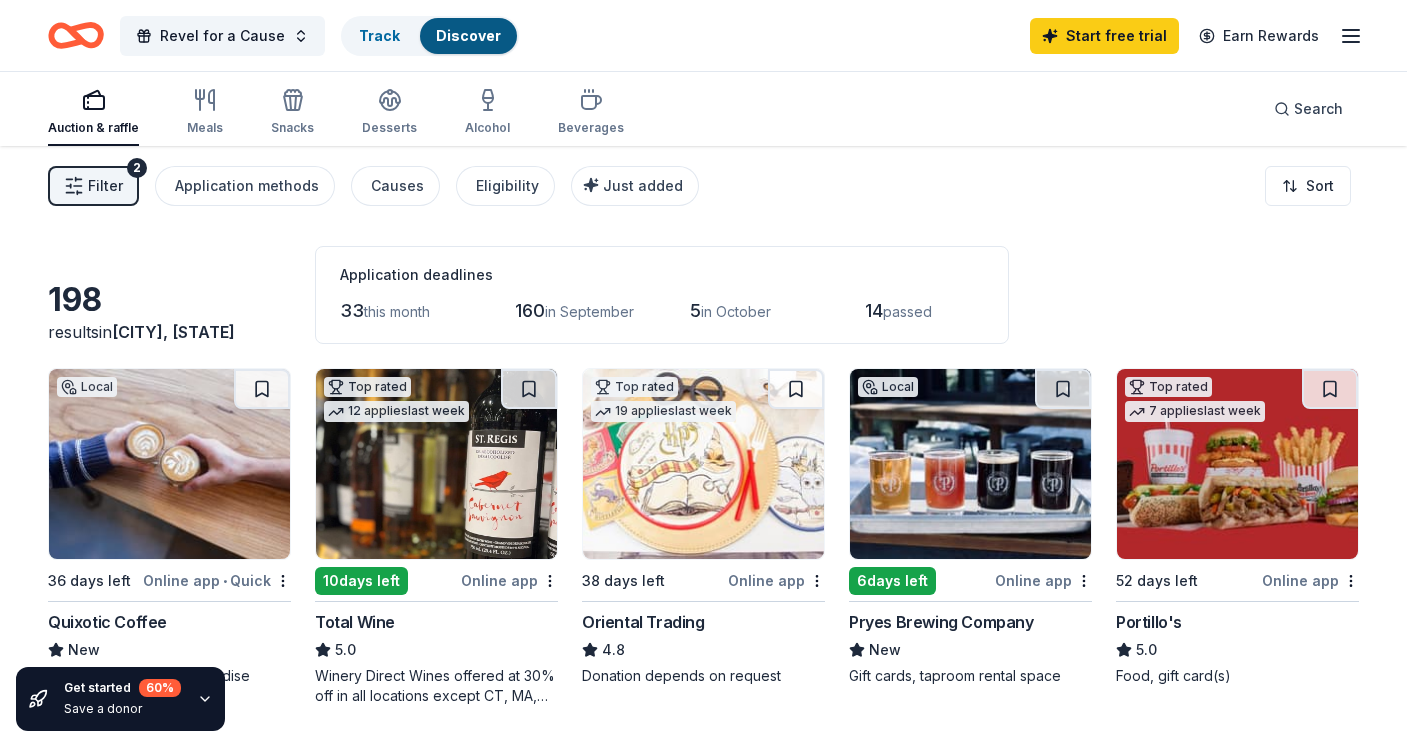 type 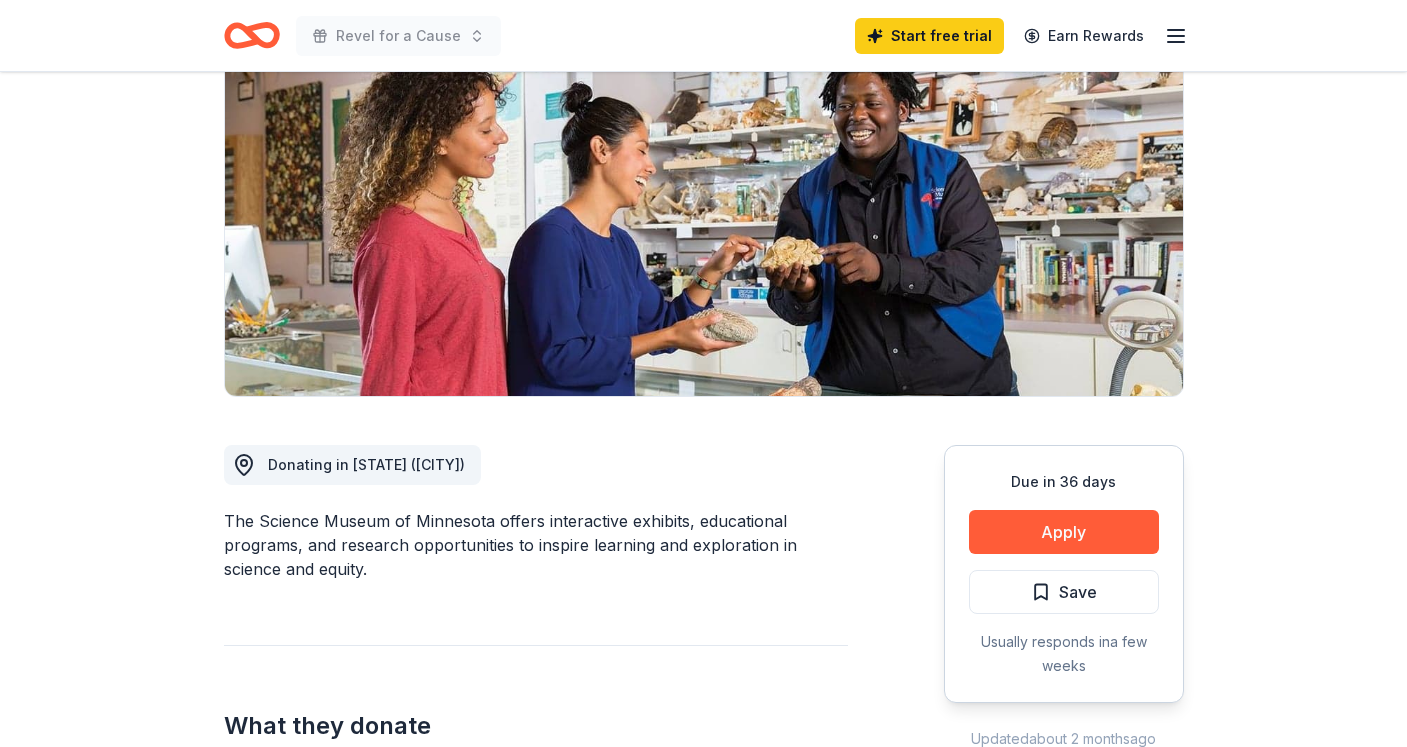 scroll, scrollTop: 213, scrollLeft: 0, axis: vertical 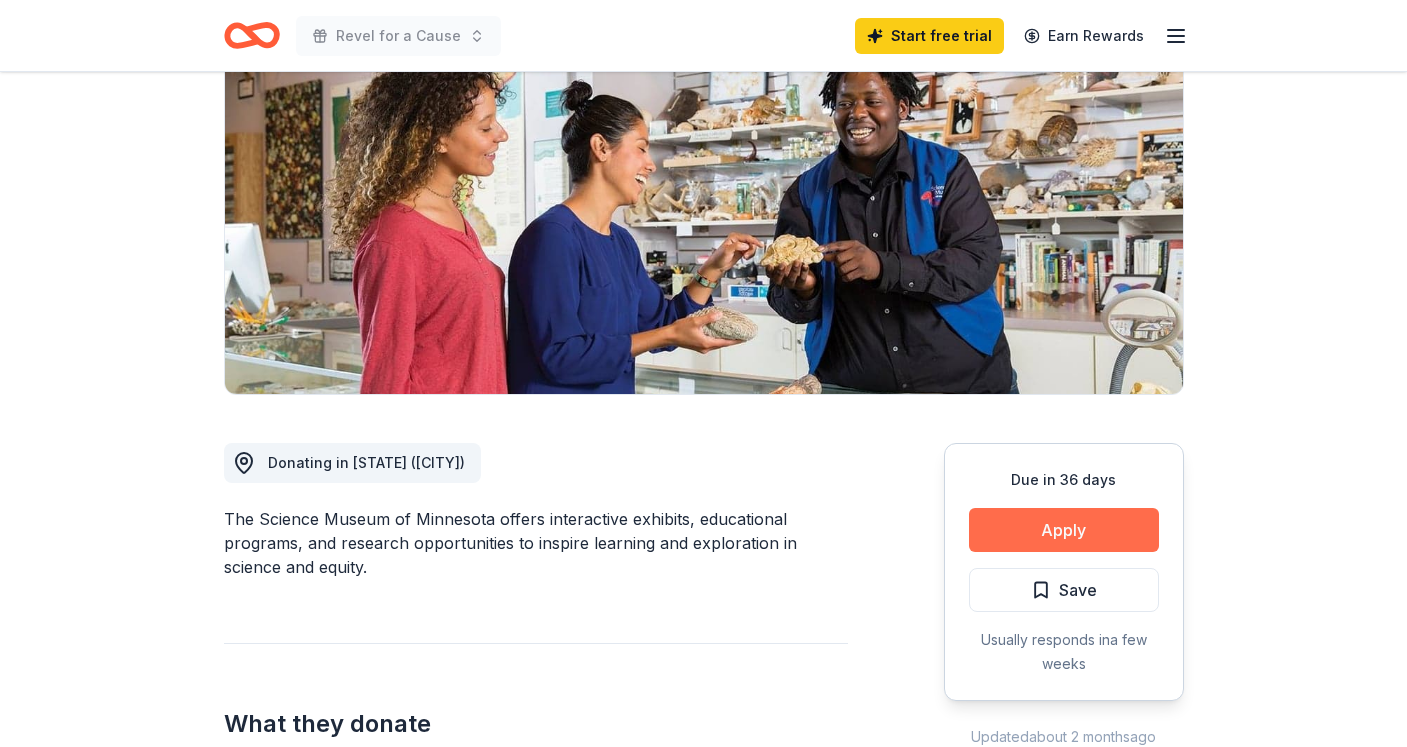 click on "Apply" at bounding box center (1064, 530) 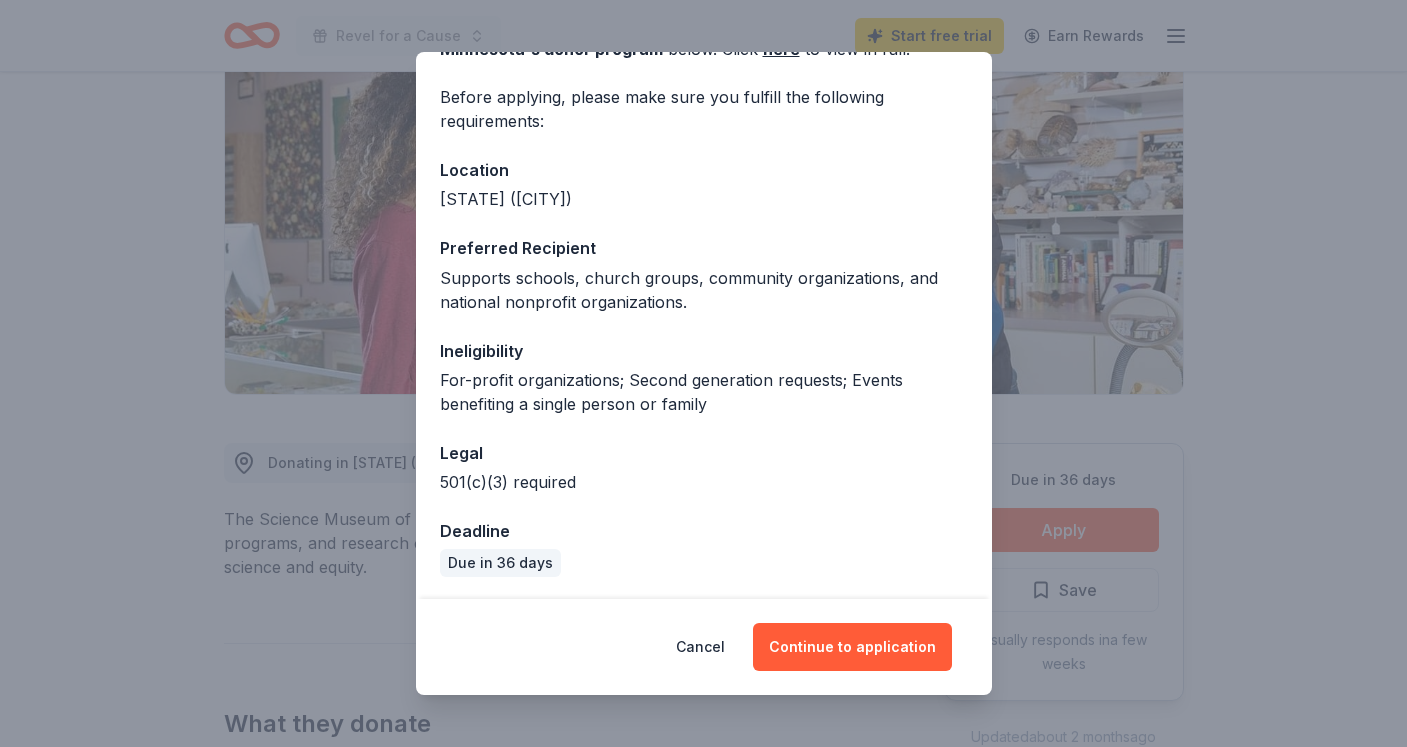 scroll, scrollTop: 135, scrollLeft: 0, axis: vertical 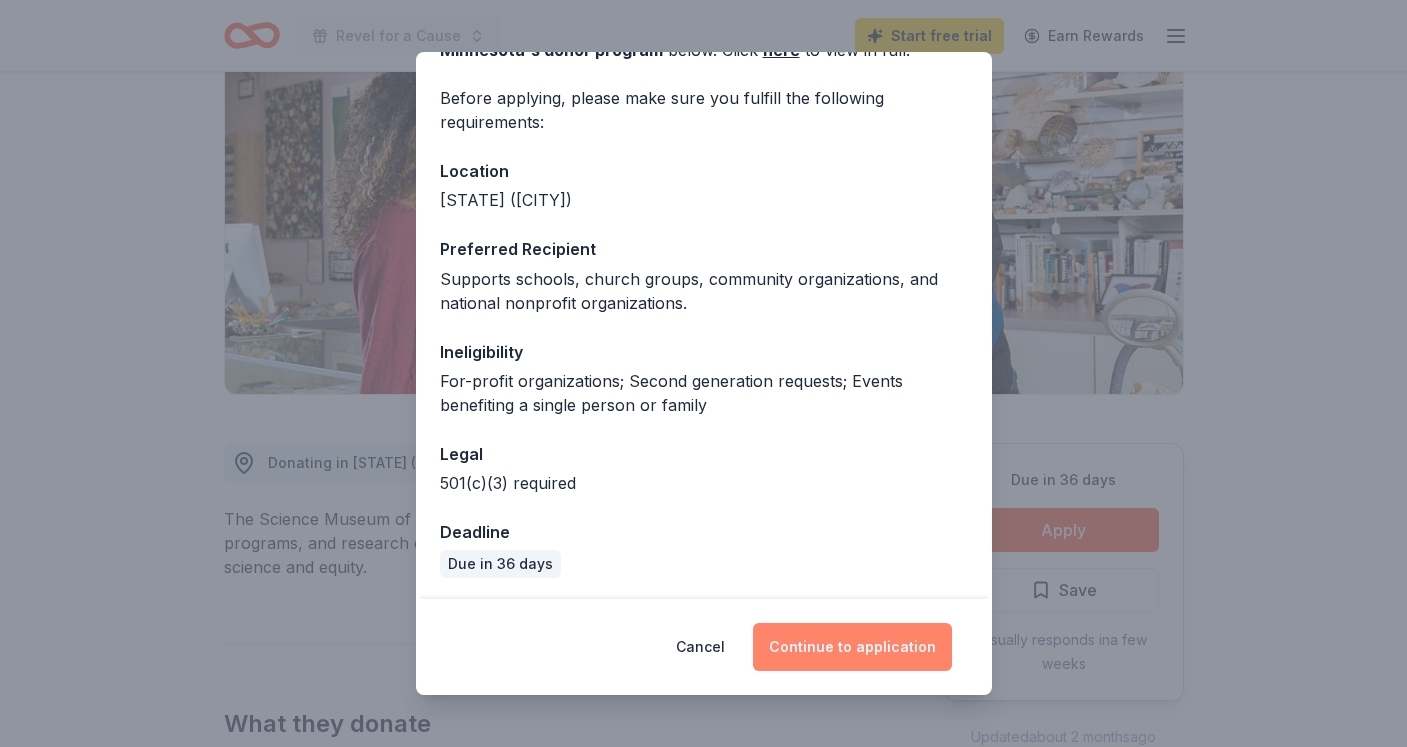 click on "Continue to application" at bounding box center (852, 647) 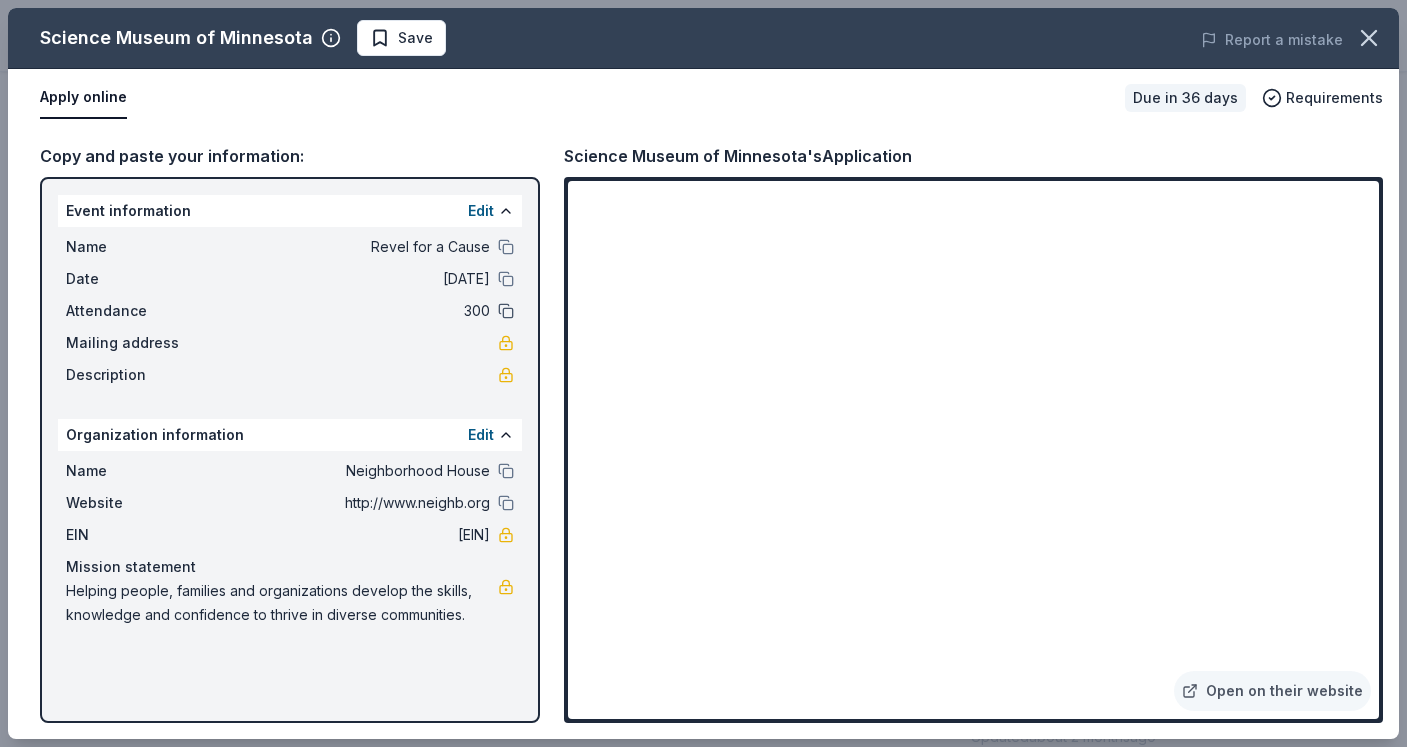click at bounding box center (506, 311) 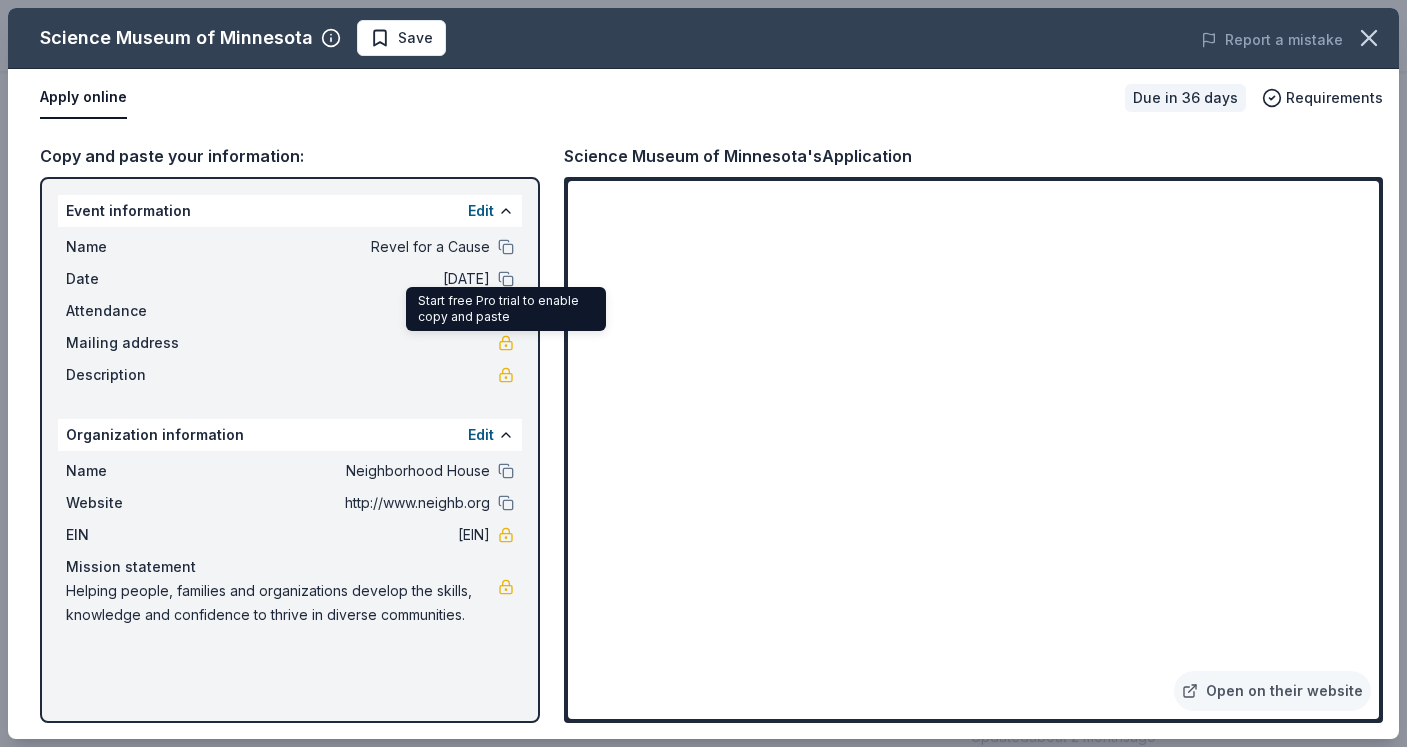 click at bounding box center (506, 343) 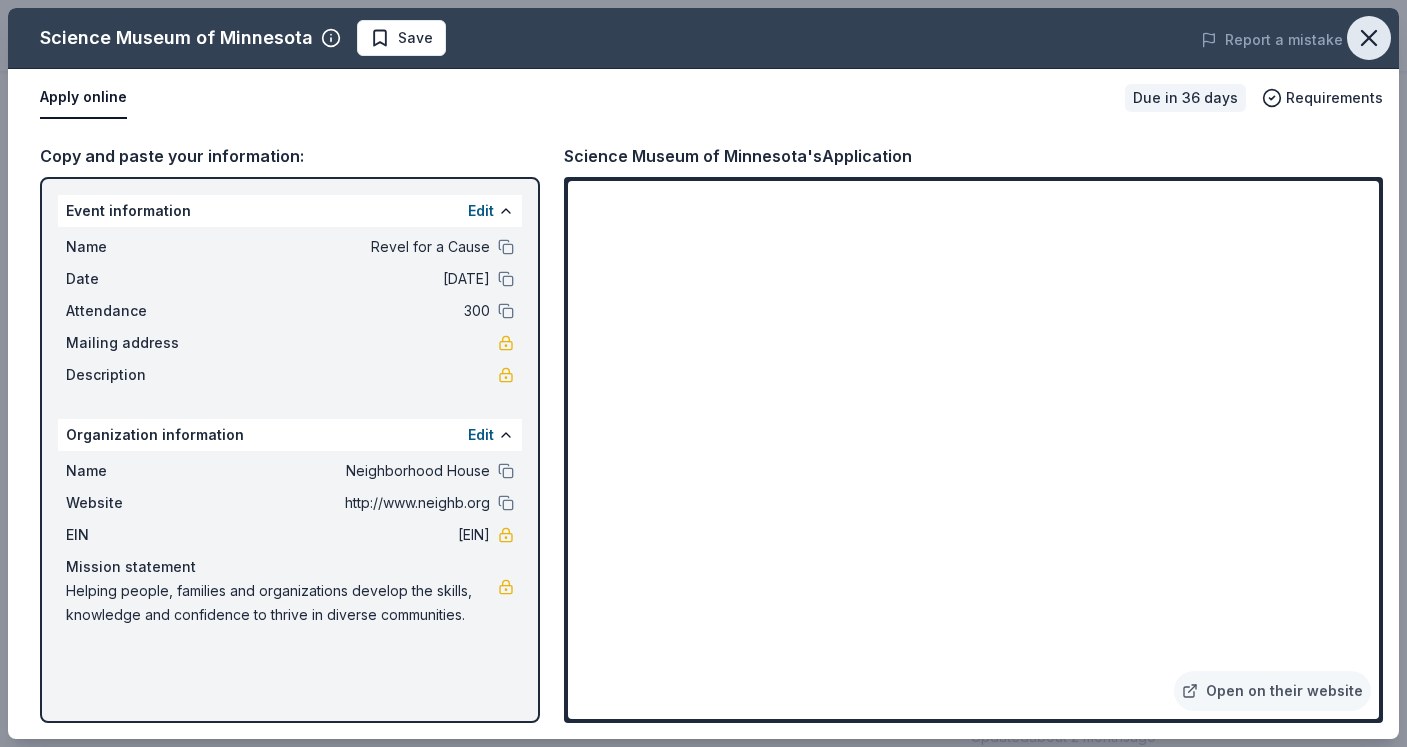 click 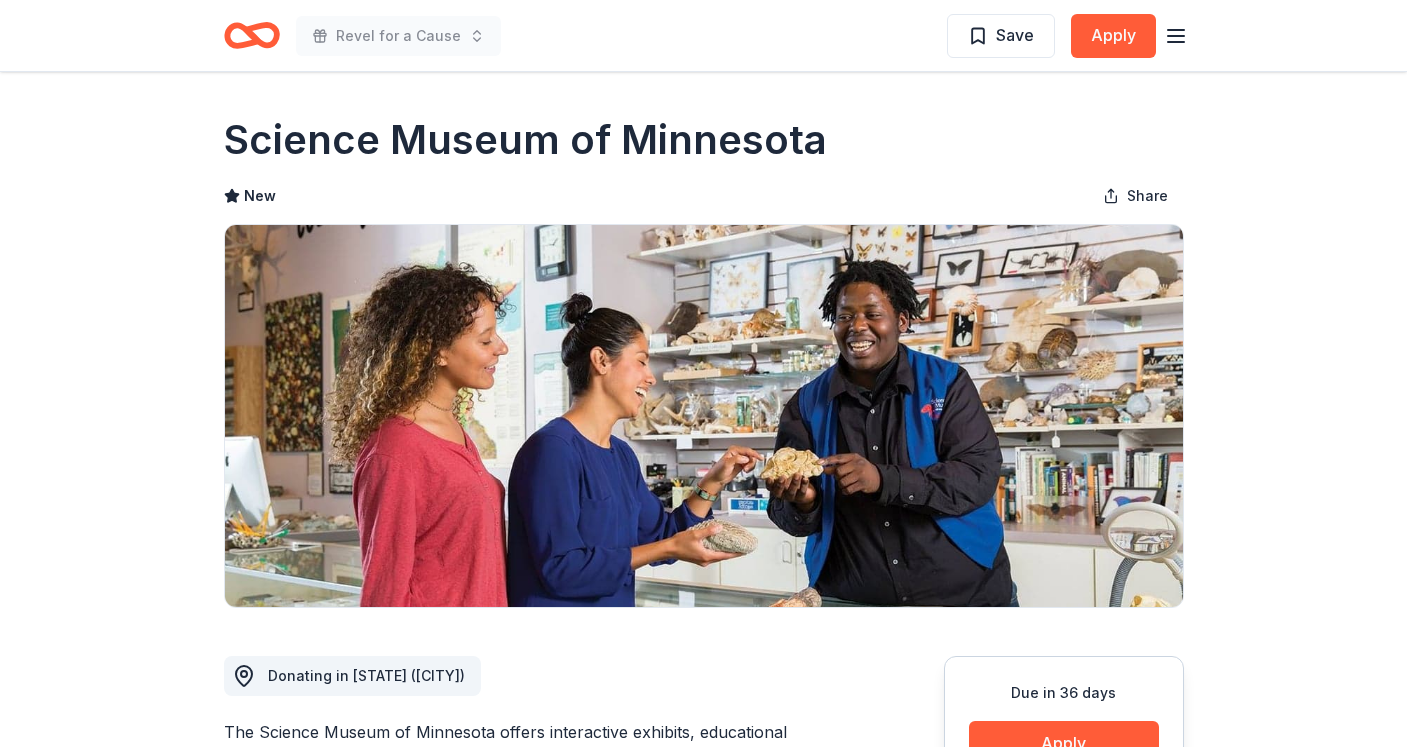 scroll, scrollTop: 0, scrollLeft: 0, axis: both 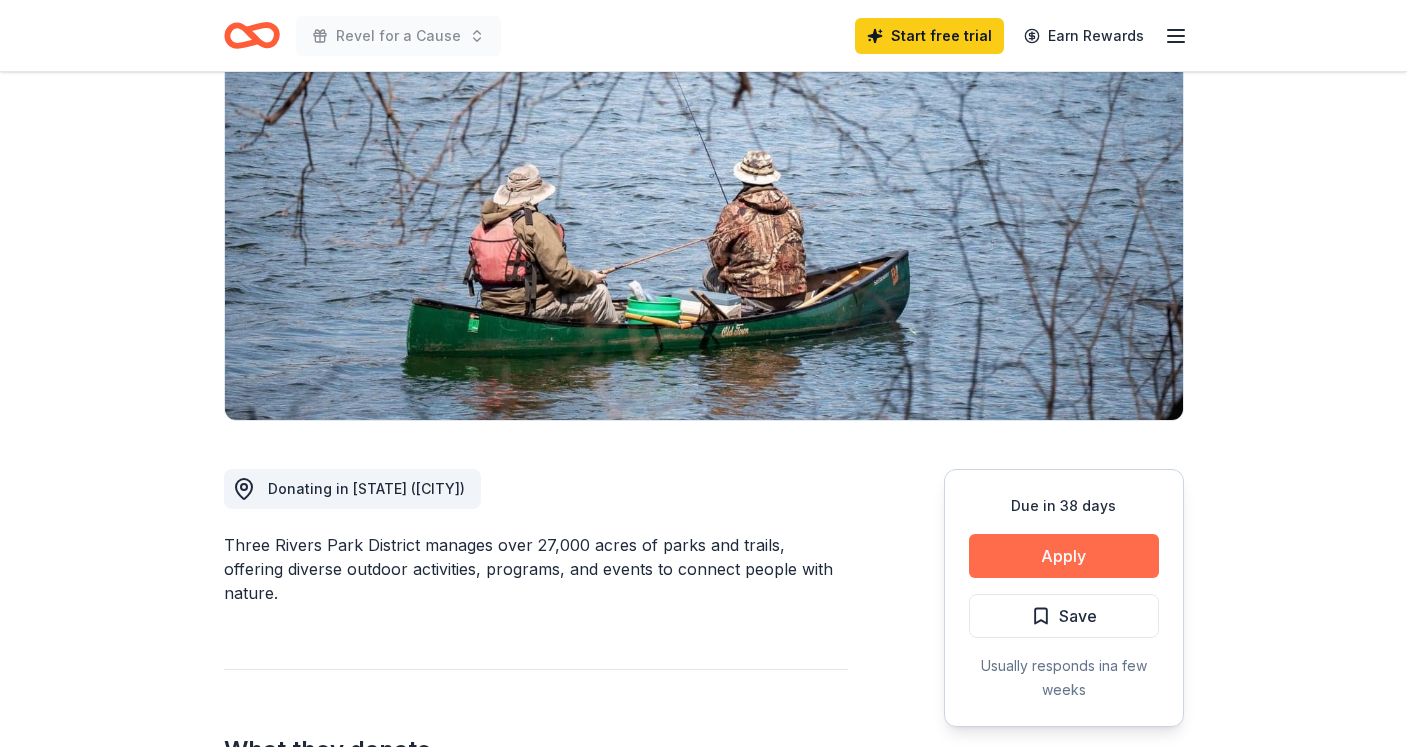 click on "Apply" at bounding box center [1064, 556] 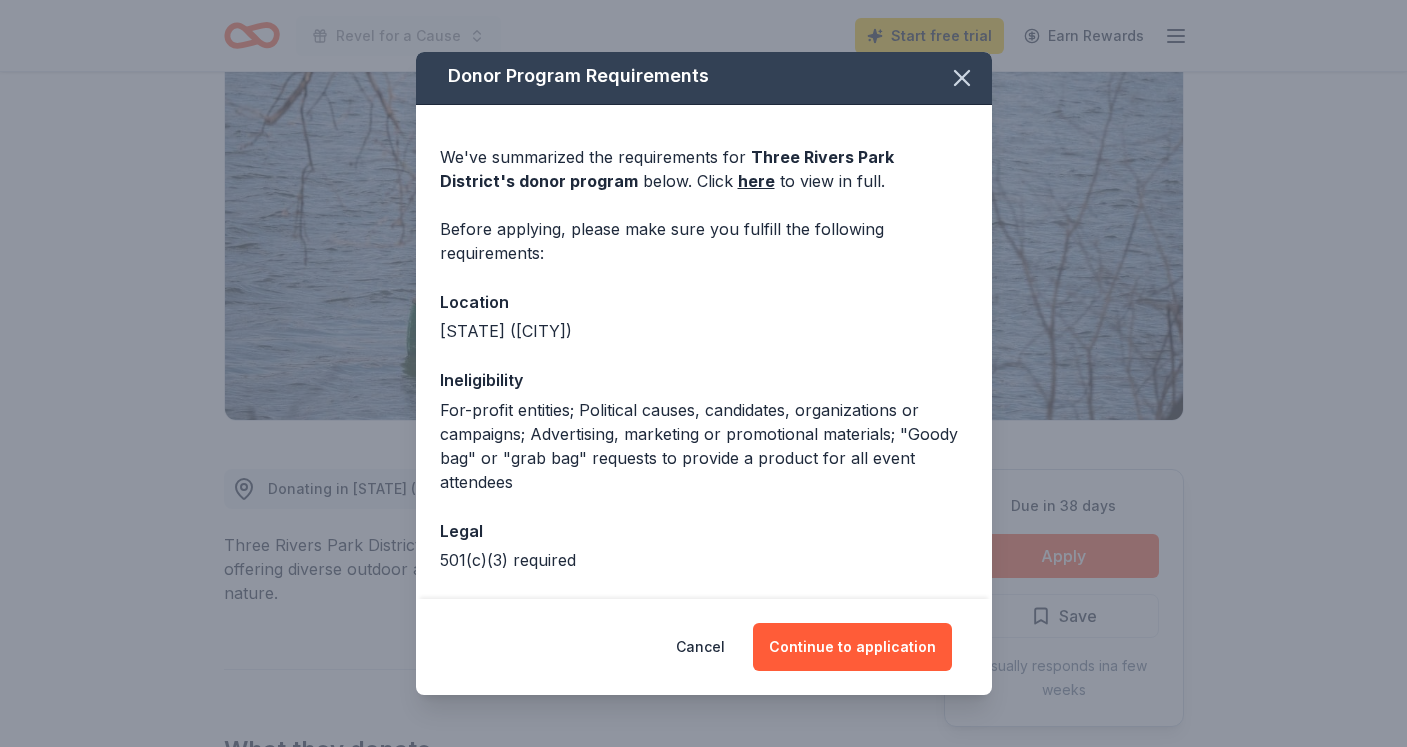scroll, scrollTop: 0, scrollLeft: 0, axis: both 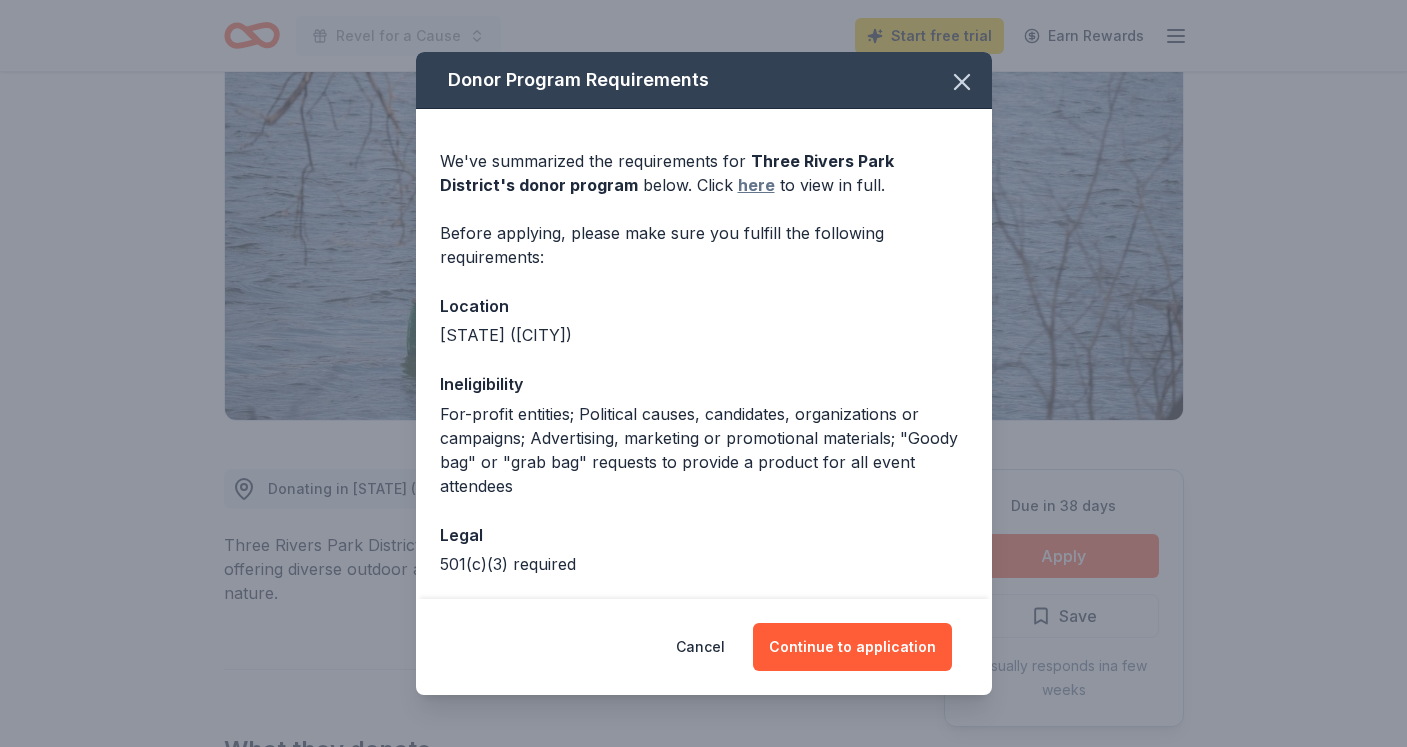 click on "here" at bounding box center [756, 185] 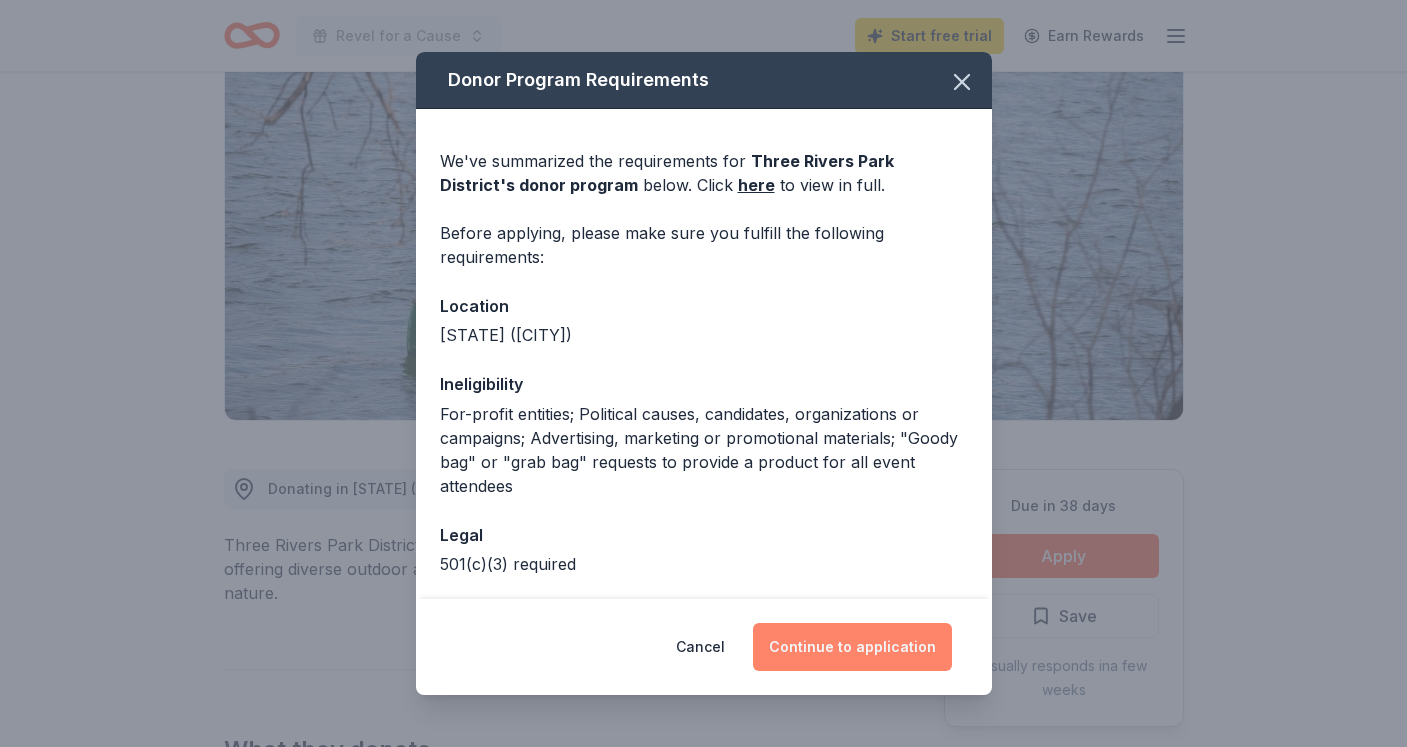 click on "Continue to application" at bounding box center (852, 647) 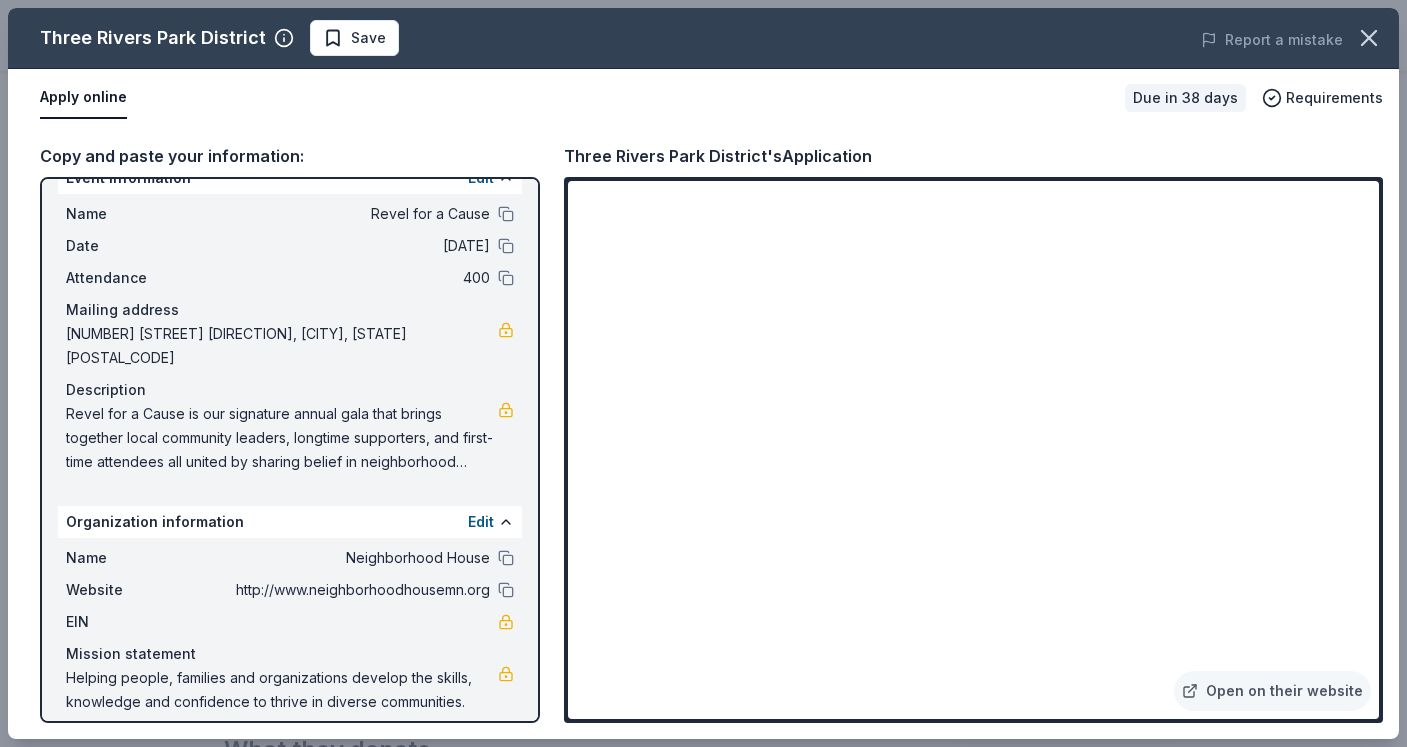 scroll, scrollTop: 26, scrollLeft: 0, axis: vertical 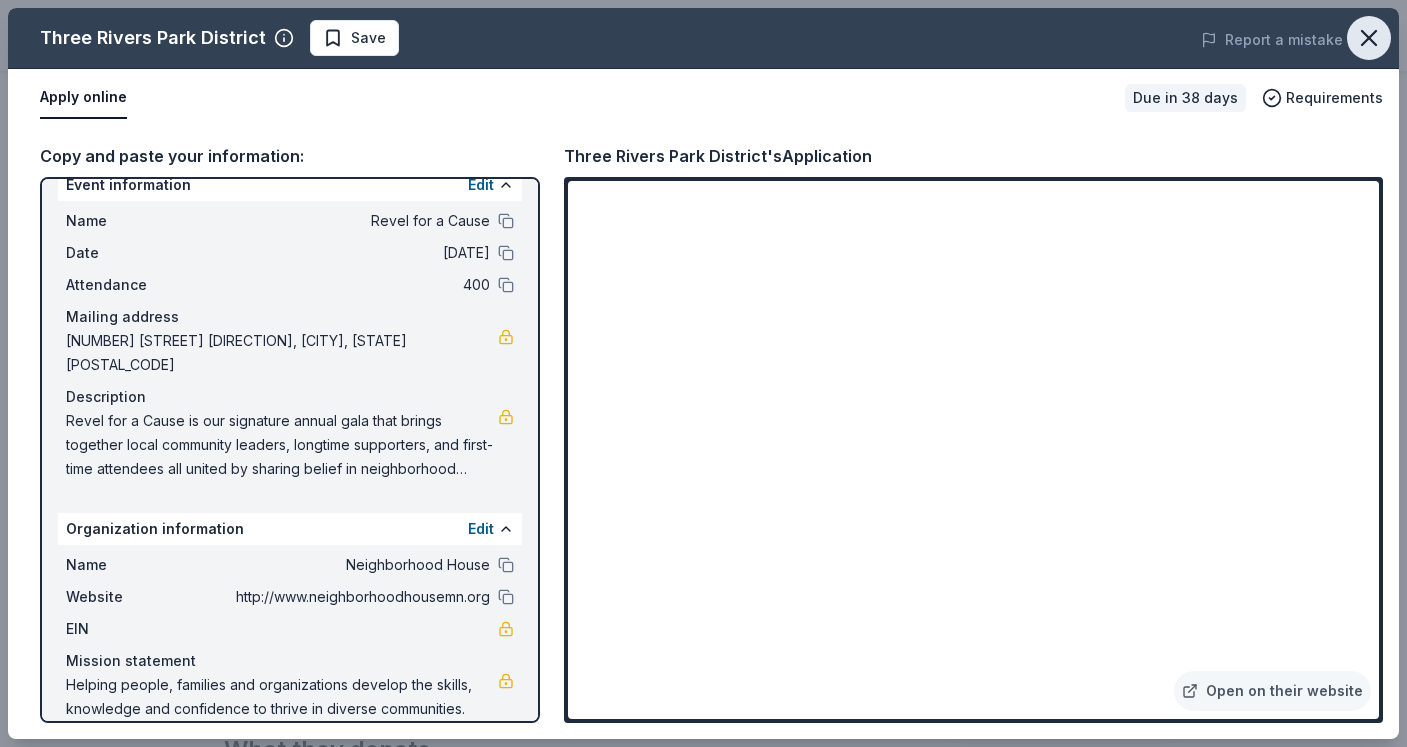 click 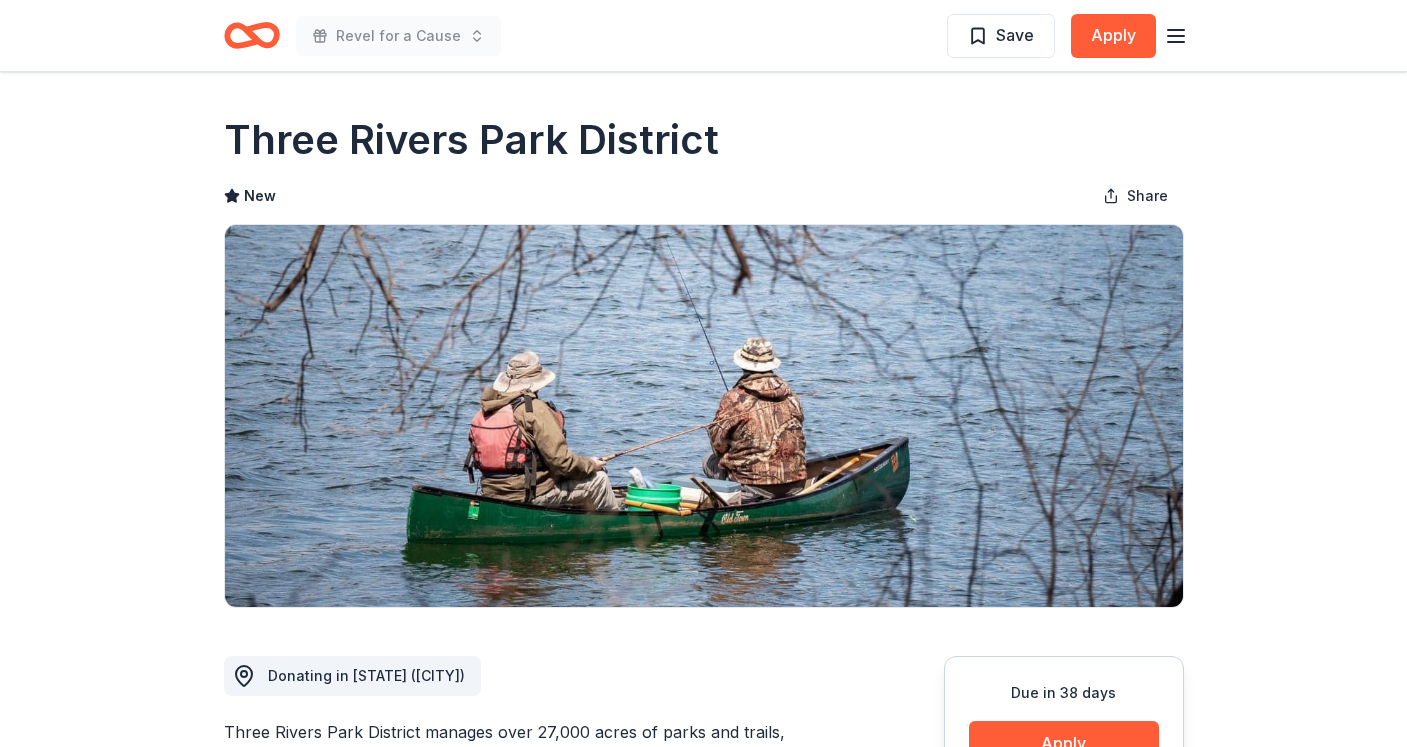 scroll, scrollTop: 0, scrollLeft: 0, axis: both 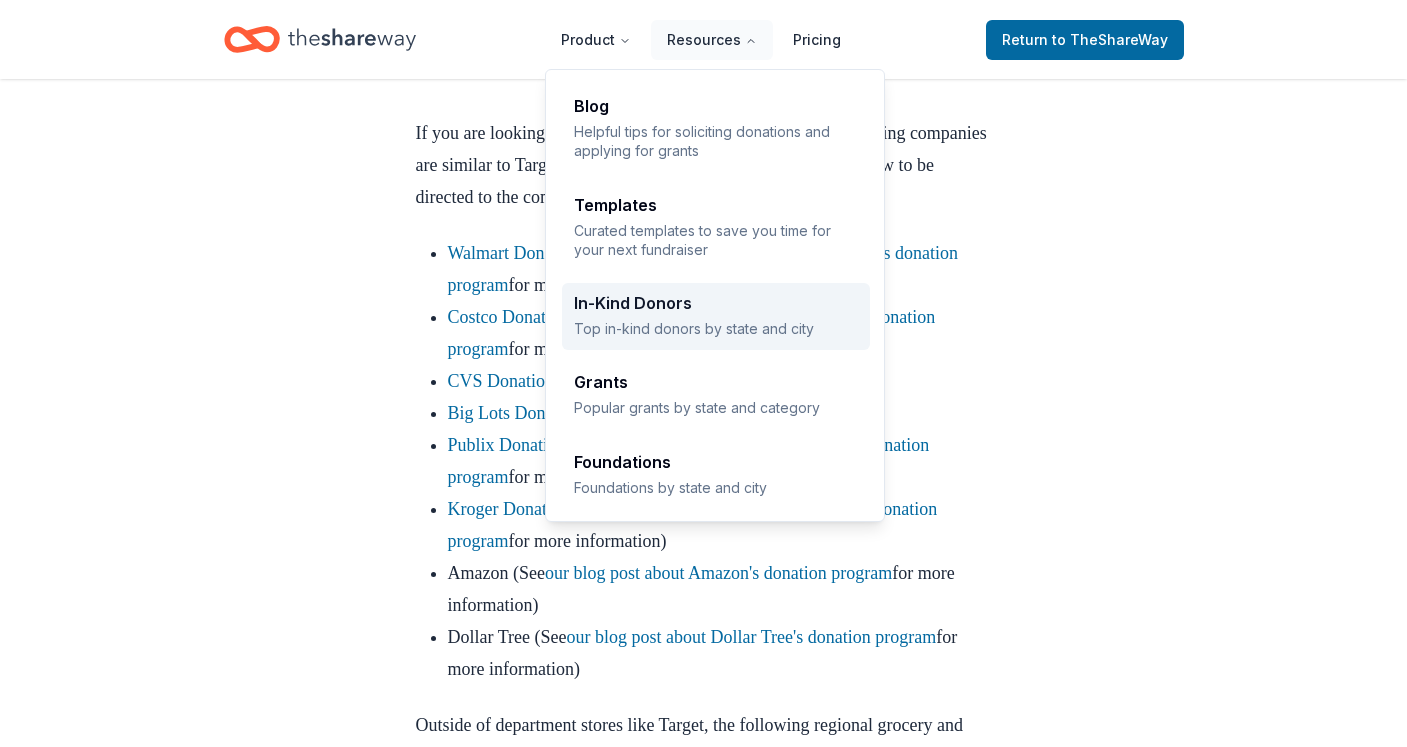 click on "In-Kind Donors Top in-kind donors by state and city" at bounding box center [716, 316] 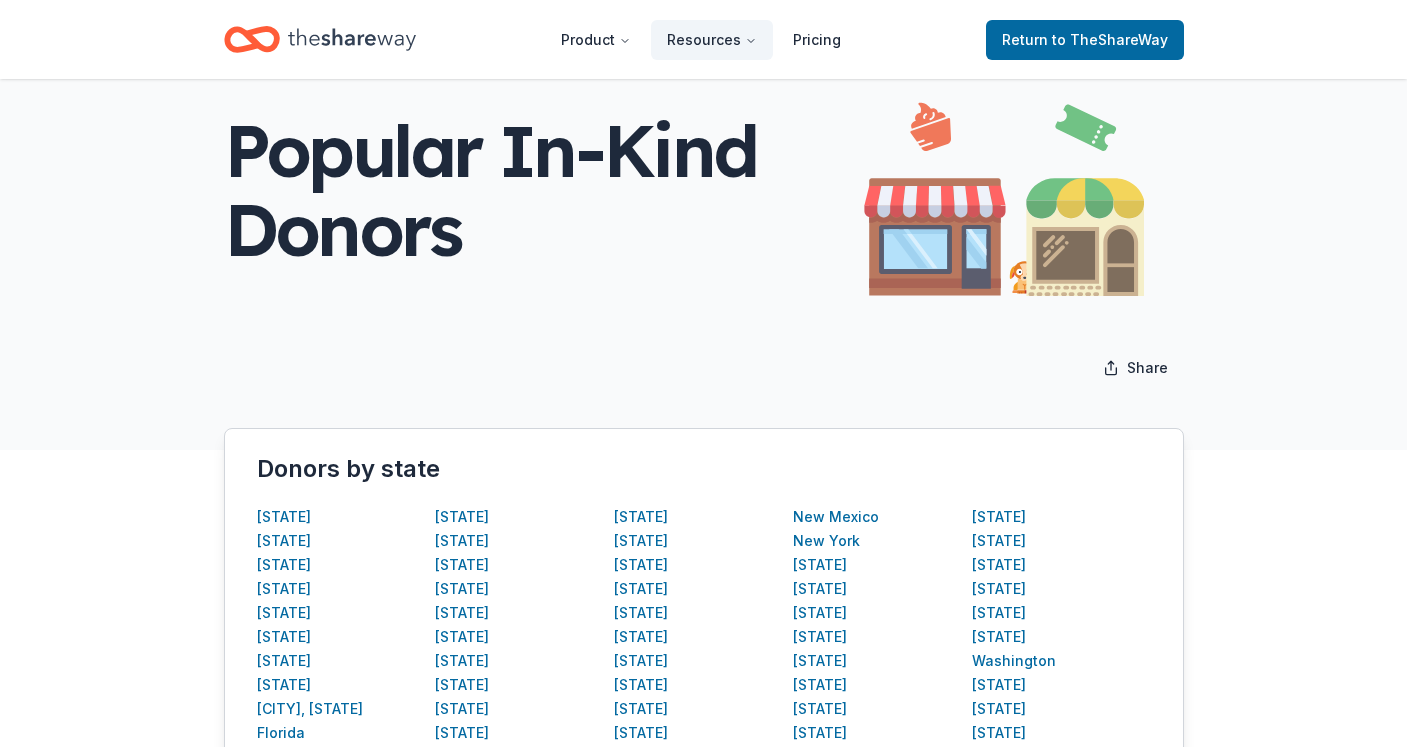 scroll, scrollTop: 62, scrollLeft: 0, axis: vertical 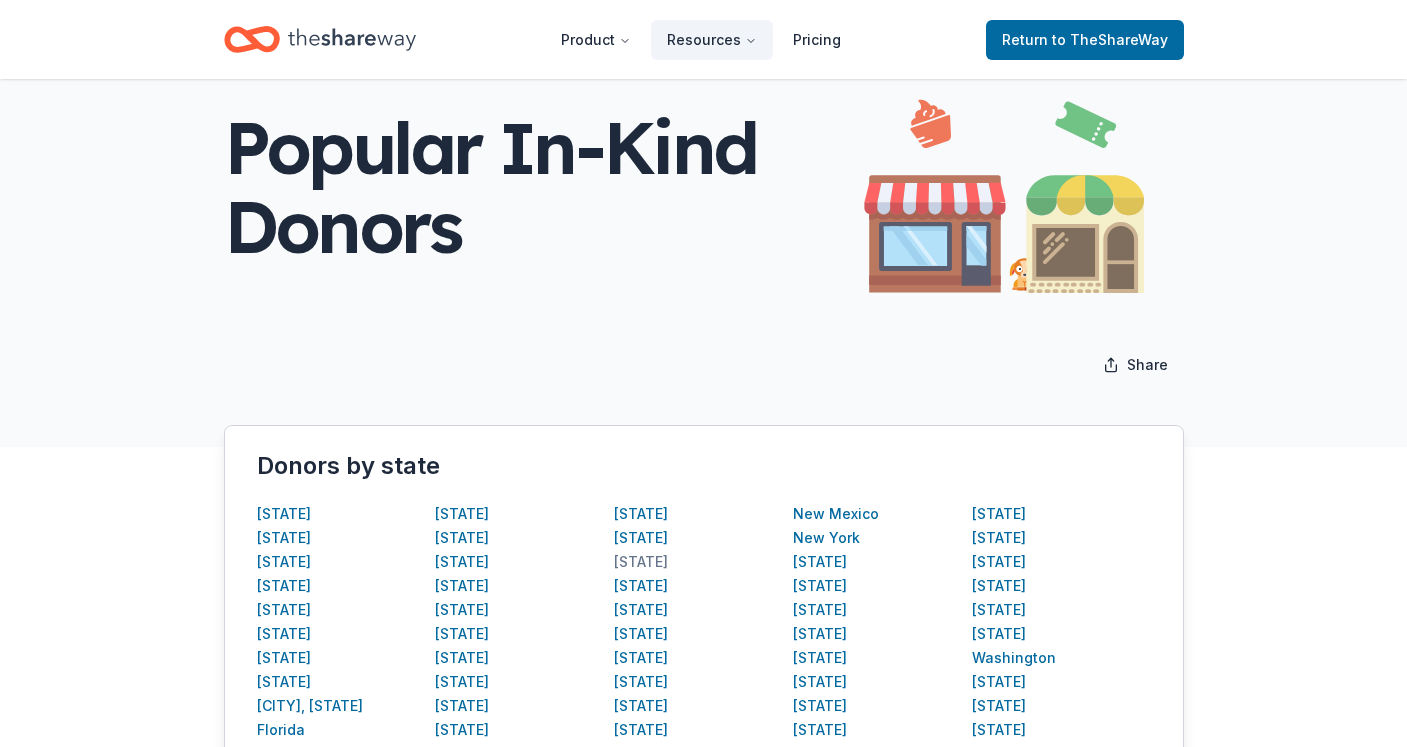 click on "[STATE]" at bounding box center [641, 562] 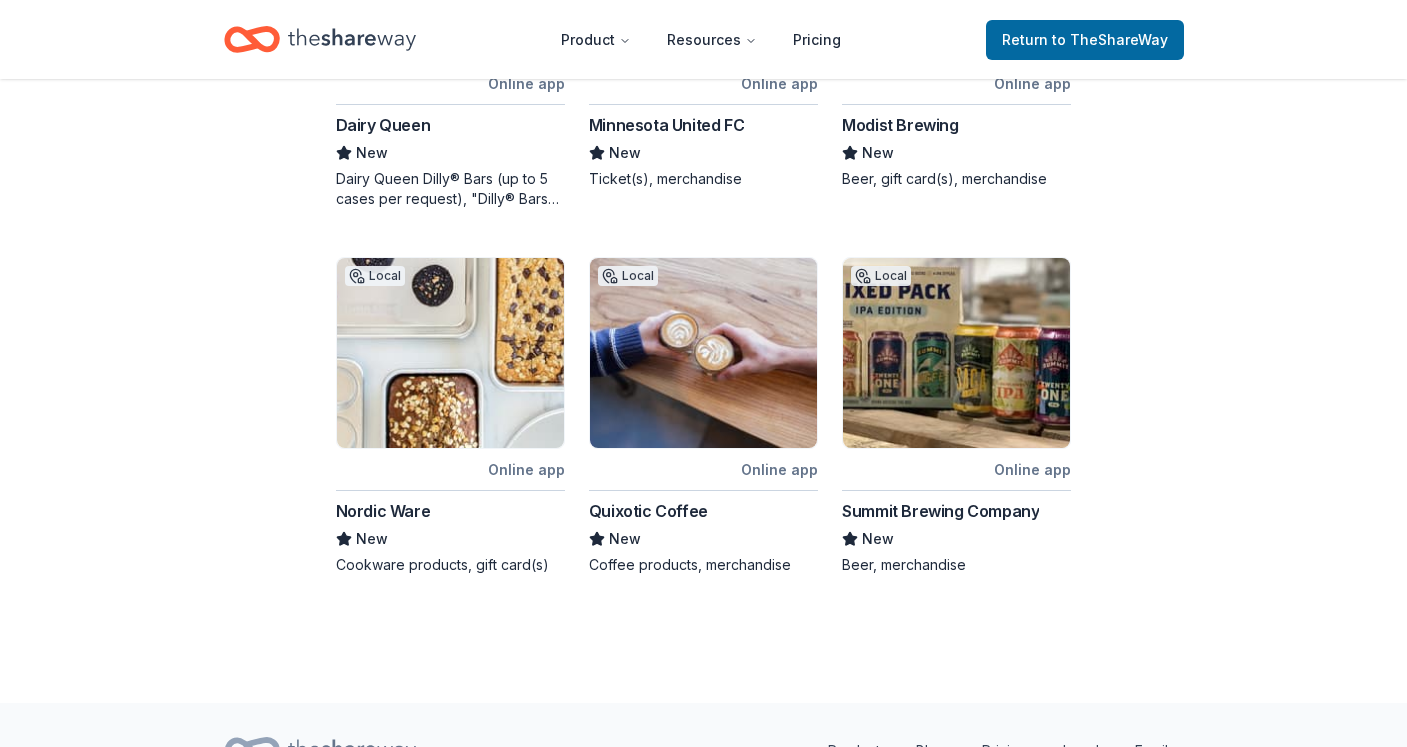 scroll, scrollTop: 956, scrollLeft: 0, axis: vertical 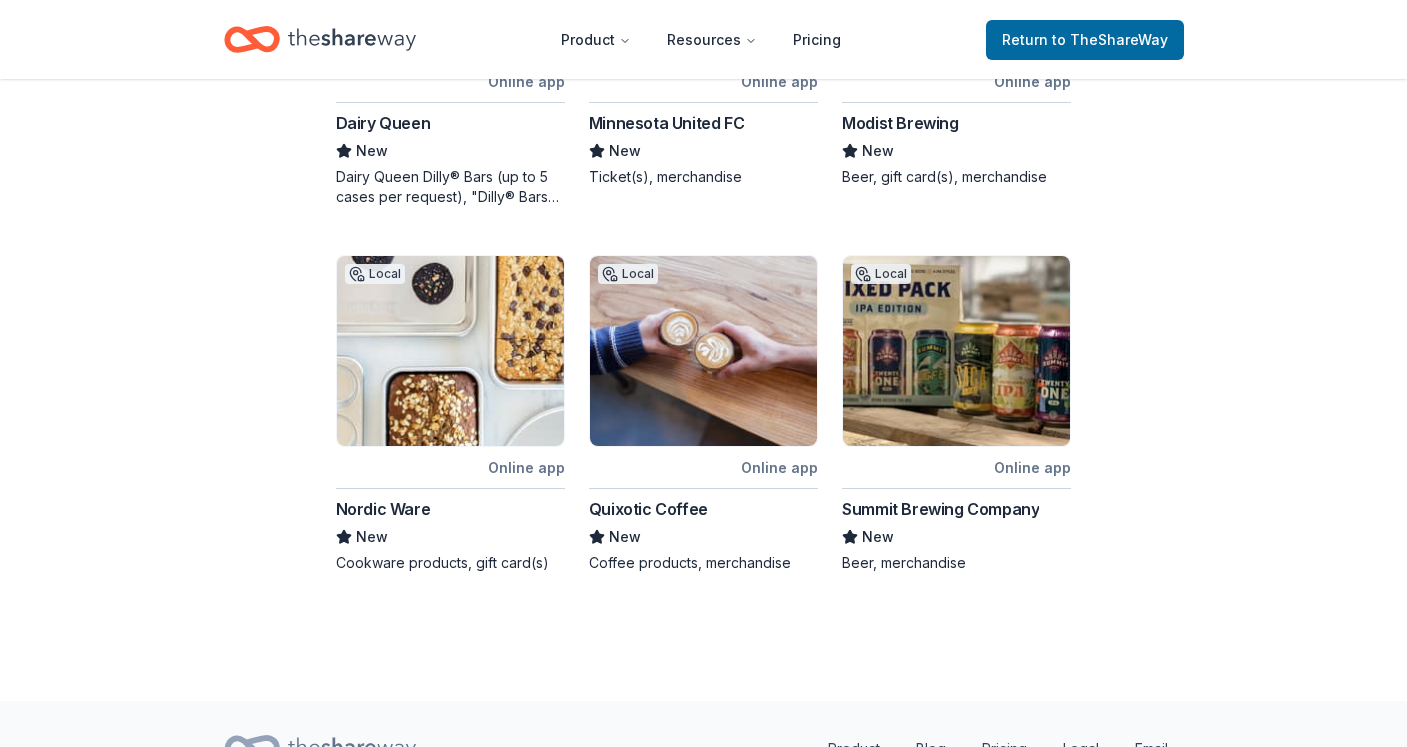click on "Nordic Ware" at bounding box center (383, 509) 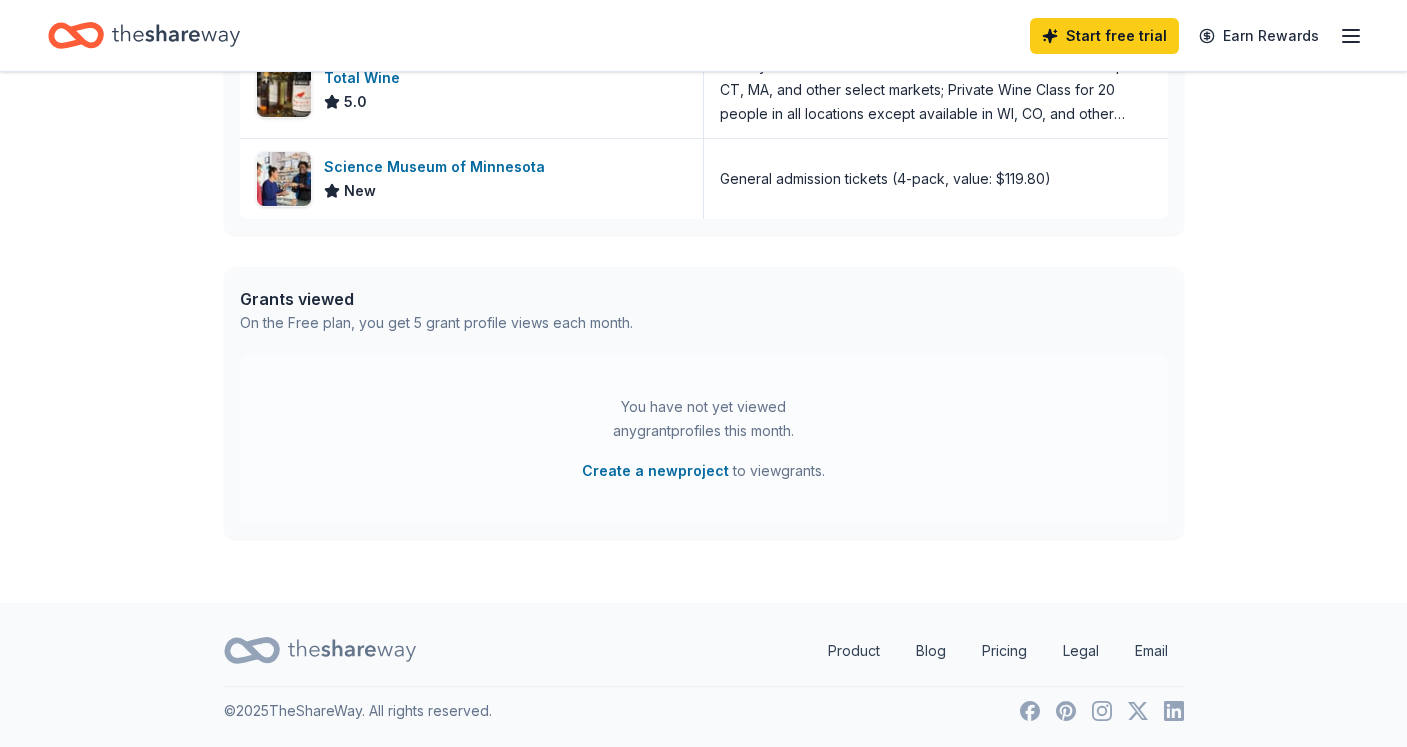 scroll, scrollTop: 0, scrollLeft: 0, axis: both 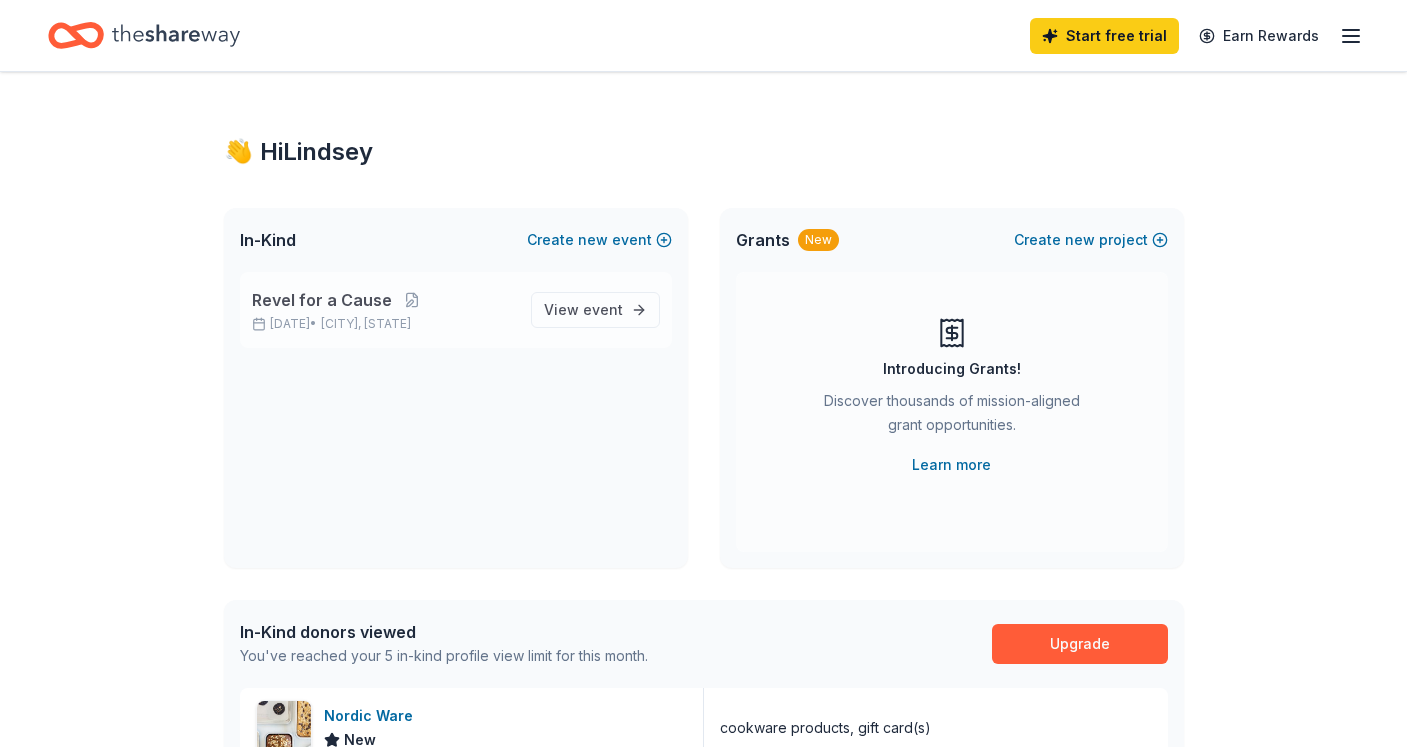 click on "Revel for a Cause" at bounding box center (383, 300) 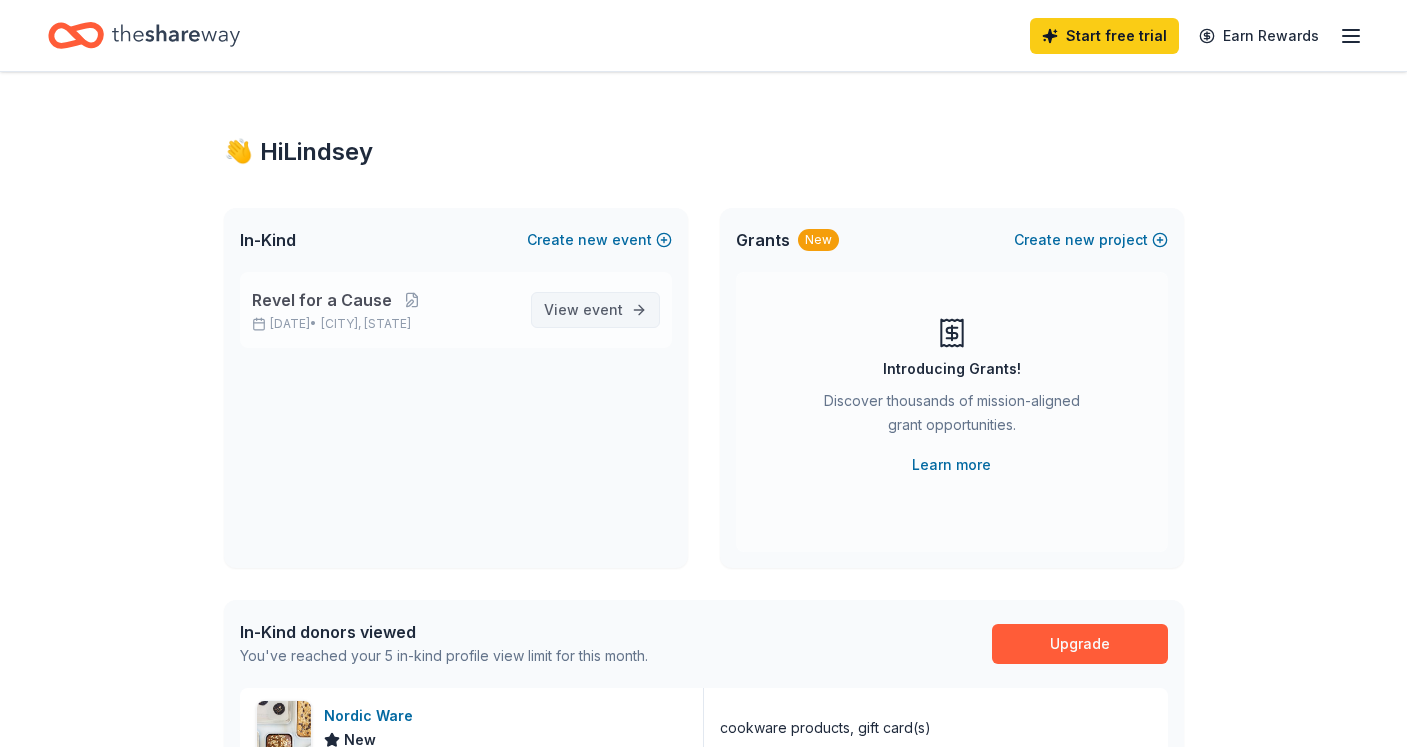 click on "View   event" at bounding box center (583, 310) 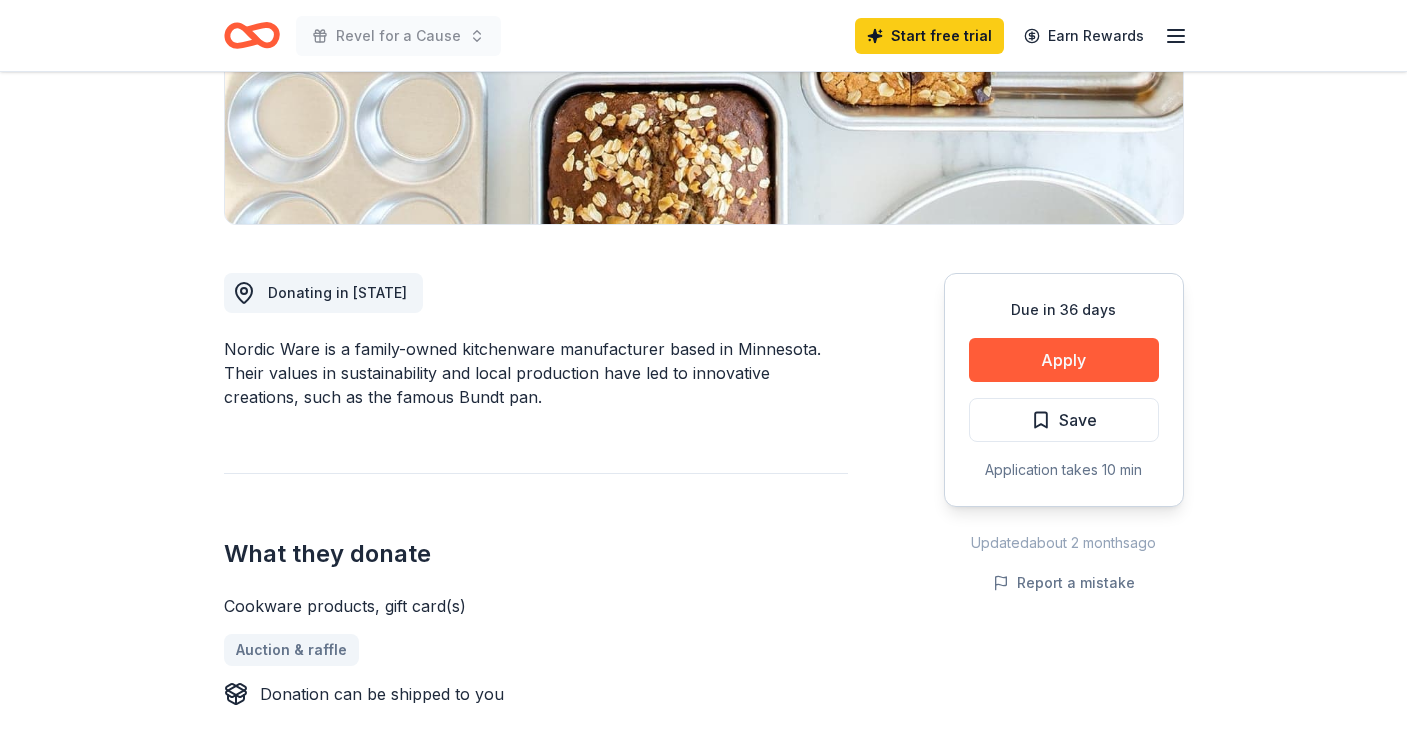 scroll, scrollTop: 382, scrollLeft: 0, axis: vertical 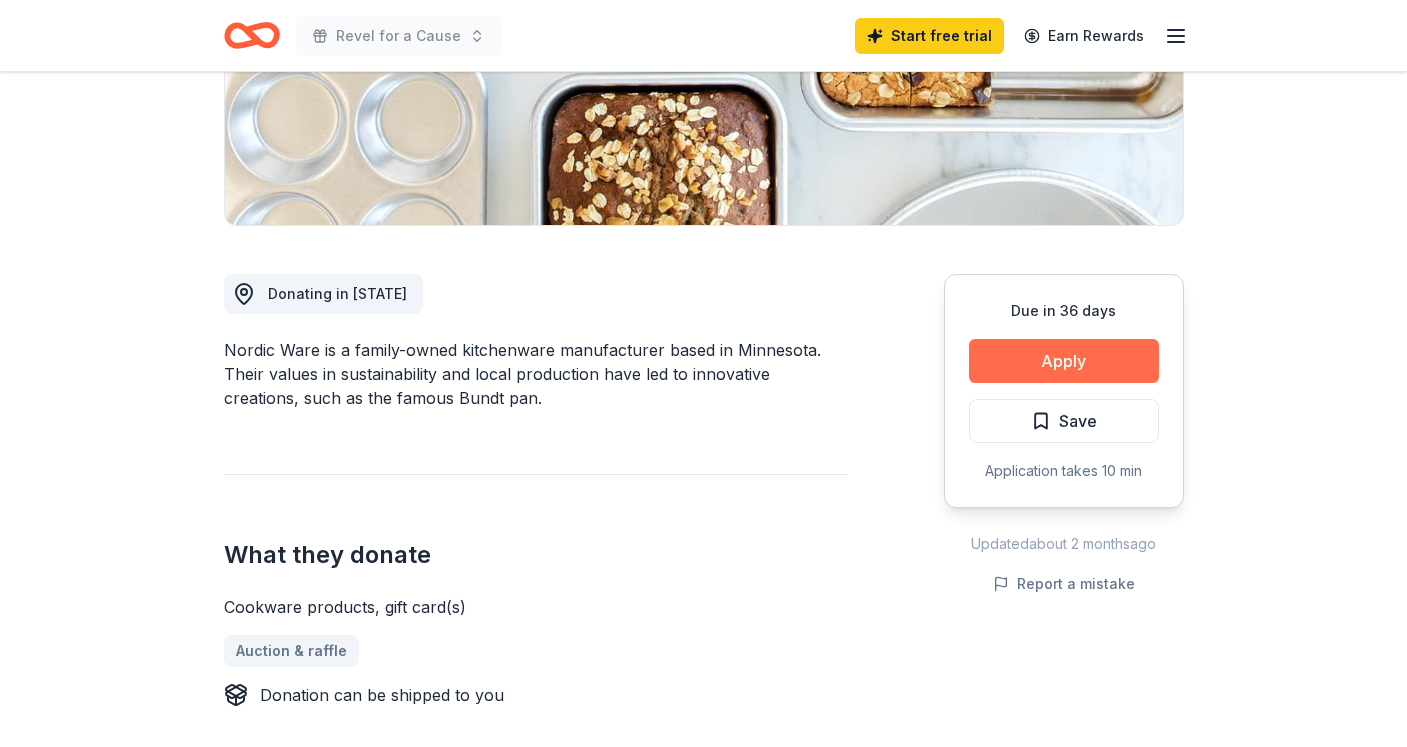 click on "Apply" at bounding box center (1064, 361) 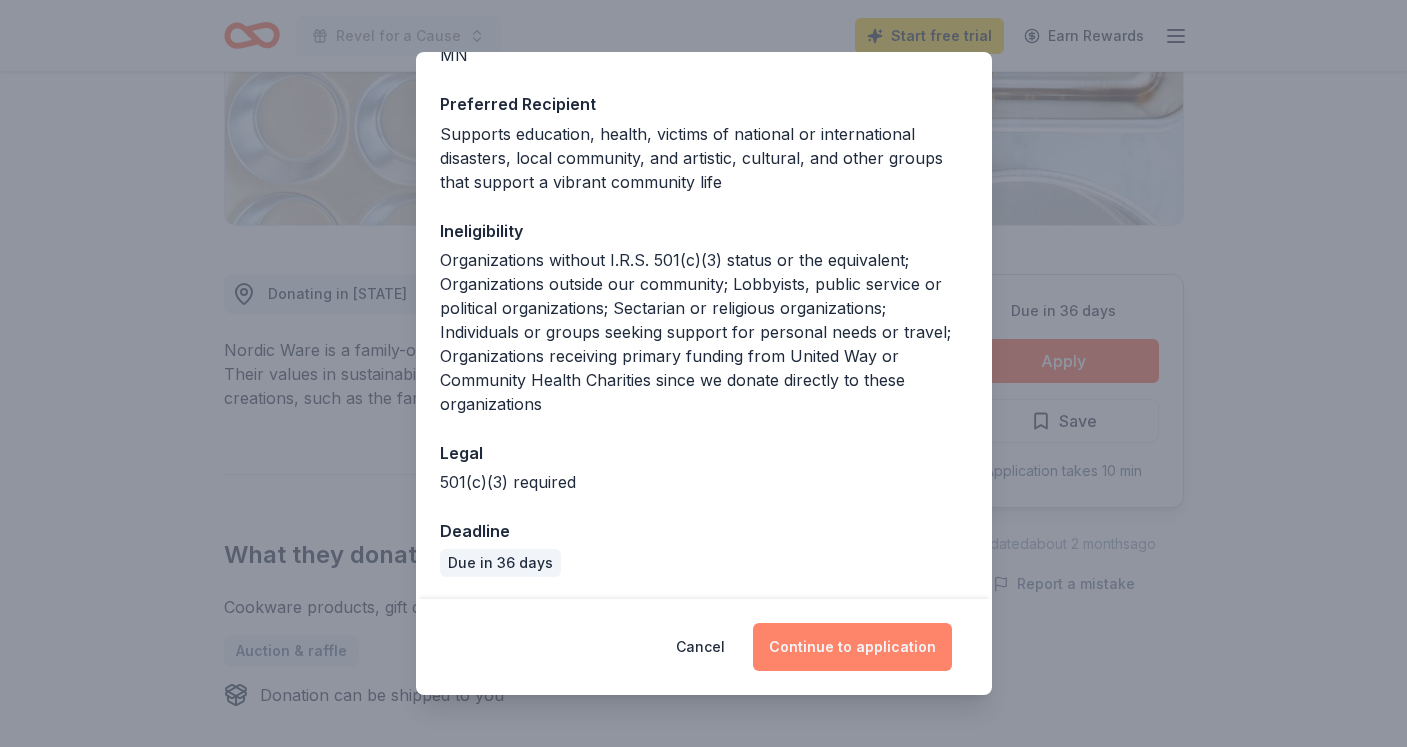 scroll, scrollTop: 279, scrollLeft: 0, axis: vertical 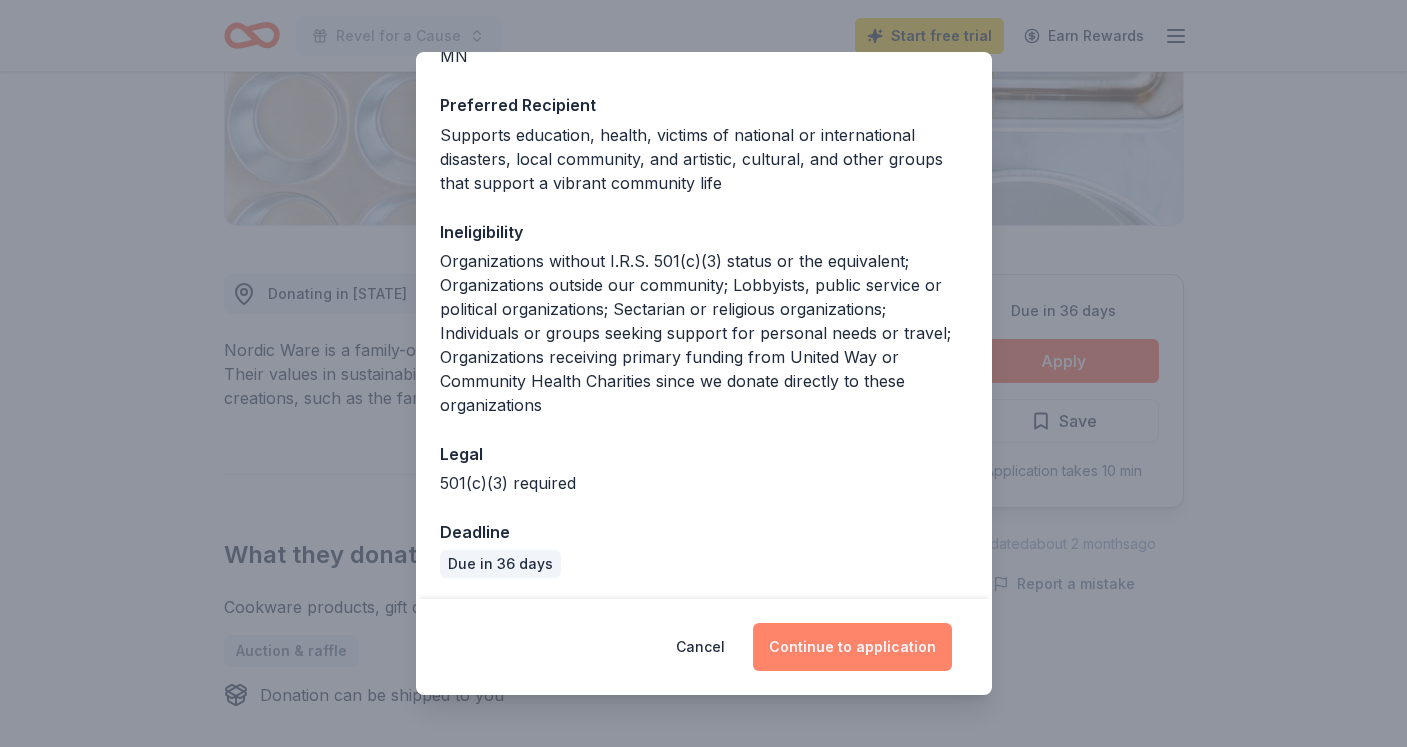 click on "Continue to application" at bounding box center (852, 647) 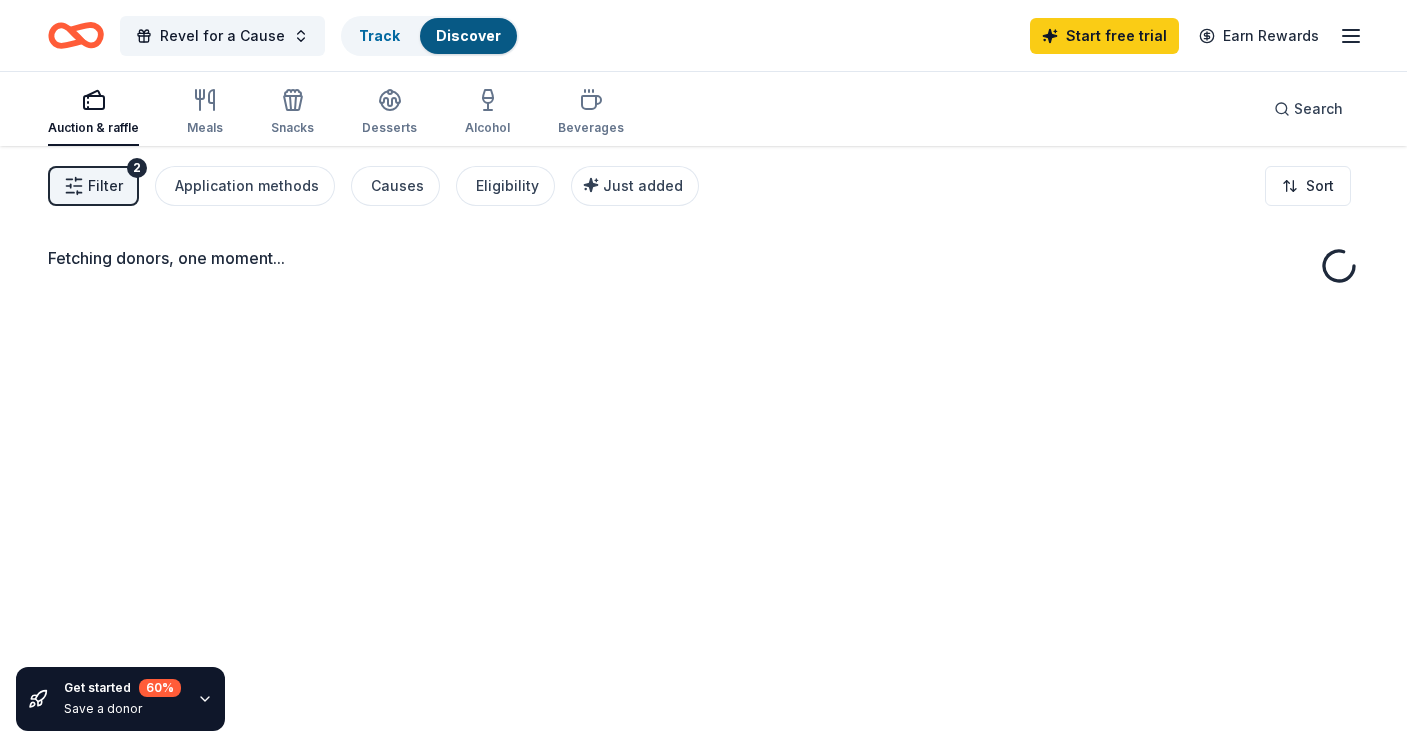 scroll, scrollTop: 0, scrollLeft: 0, axis: both 